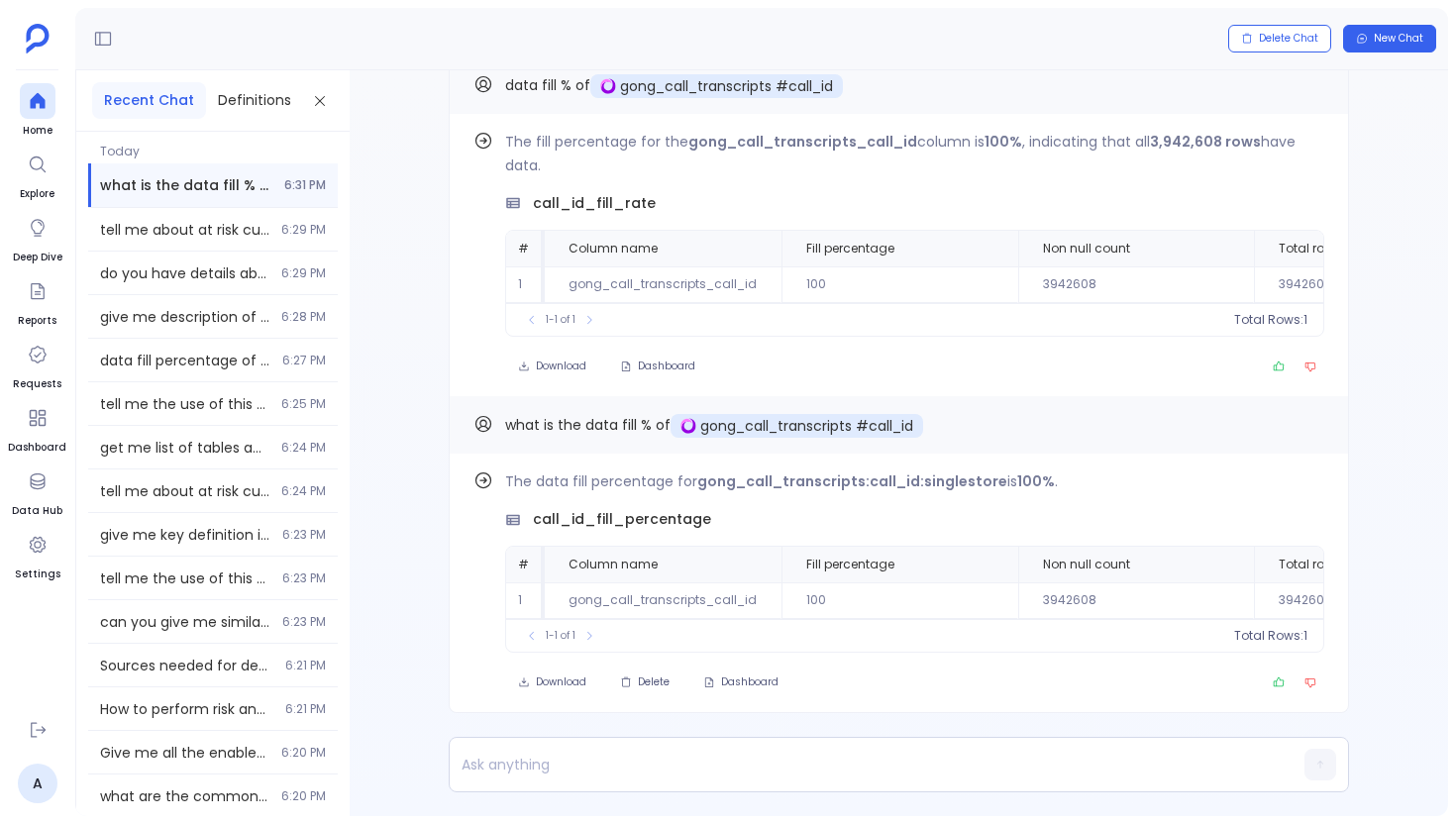 scroll, scrollTop: 0, scrollLeft: 0, axis: both 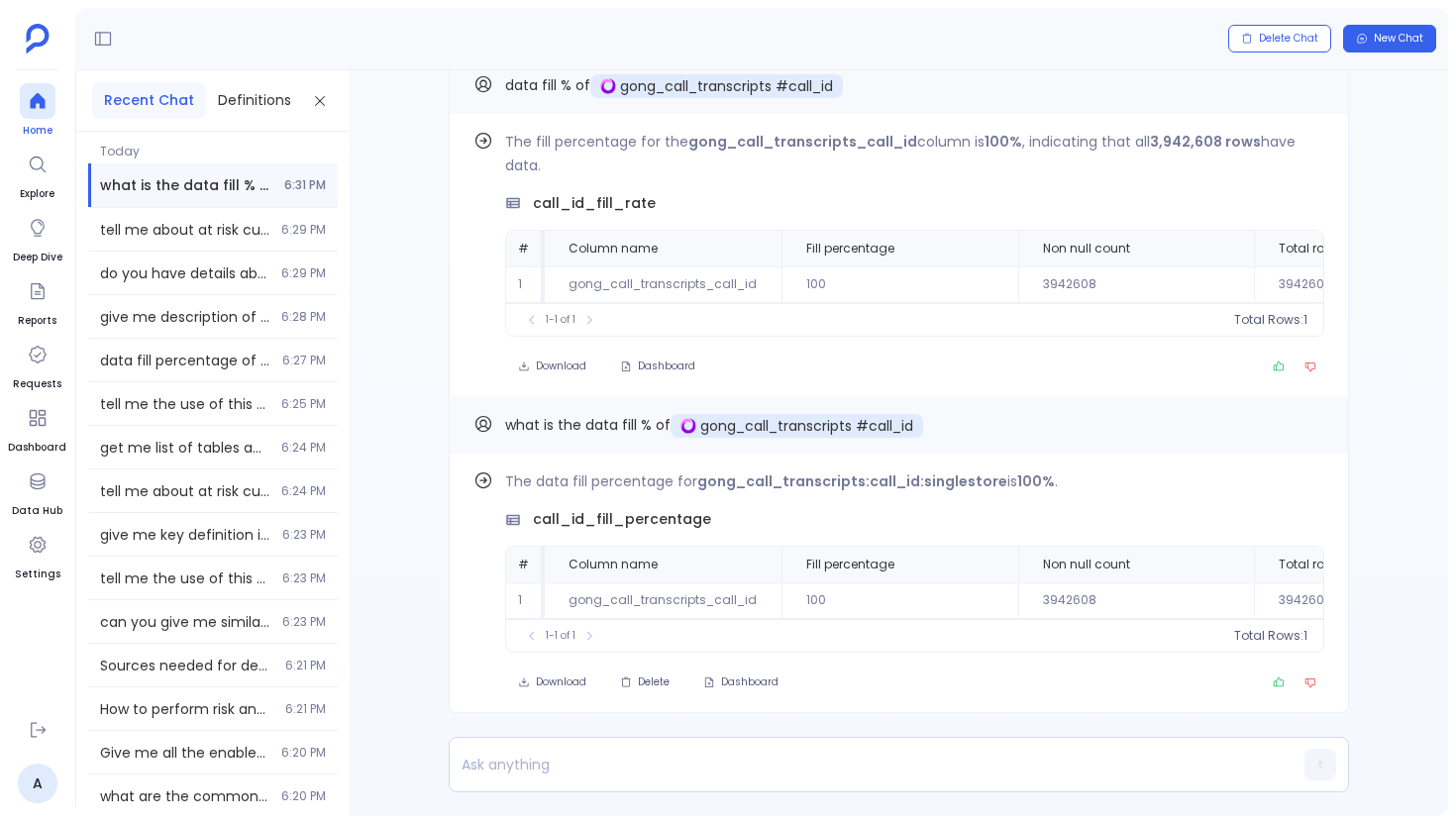 click at bounding box center (38, 101) 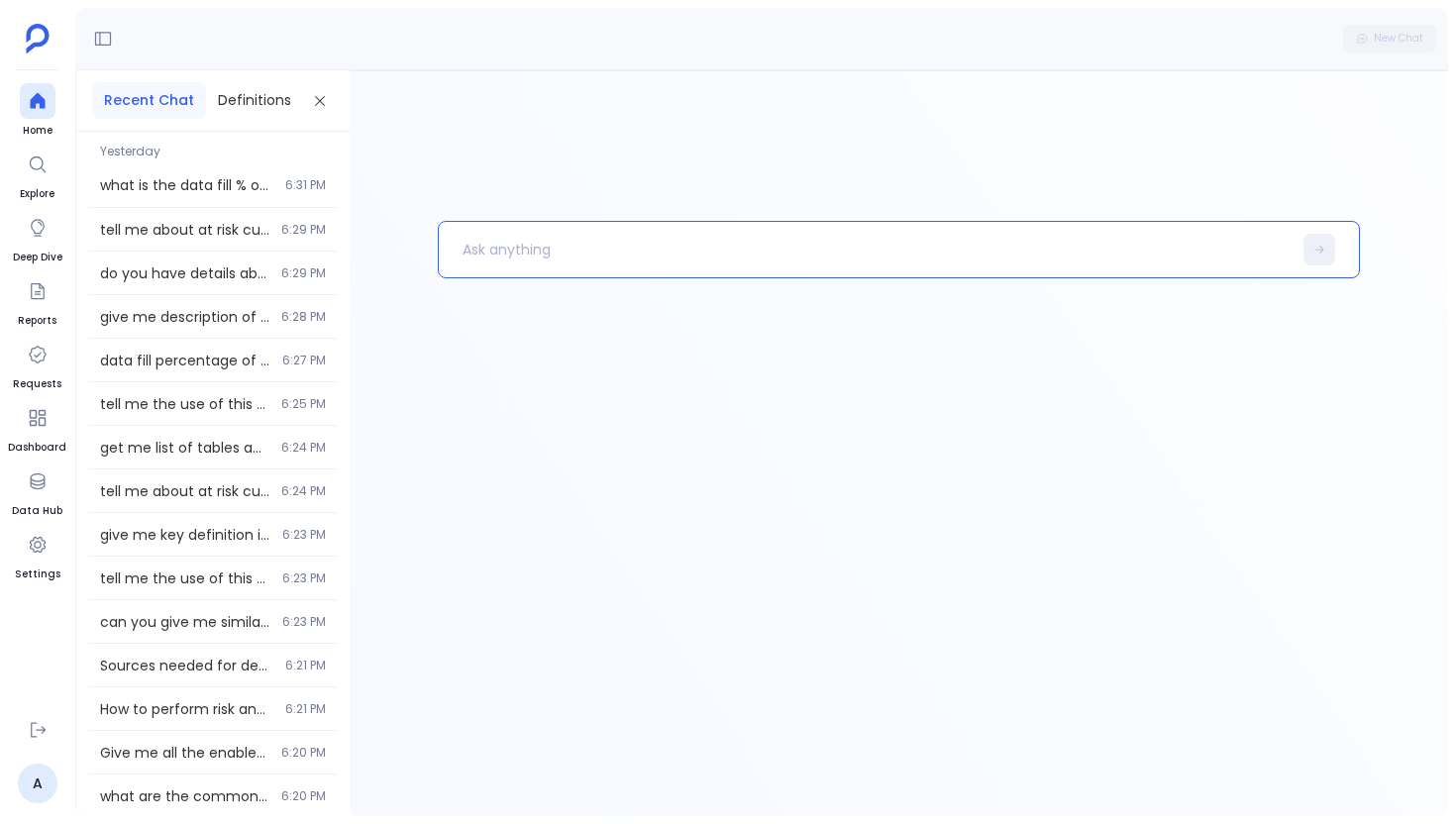 click at bounding box center (865, 250) 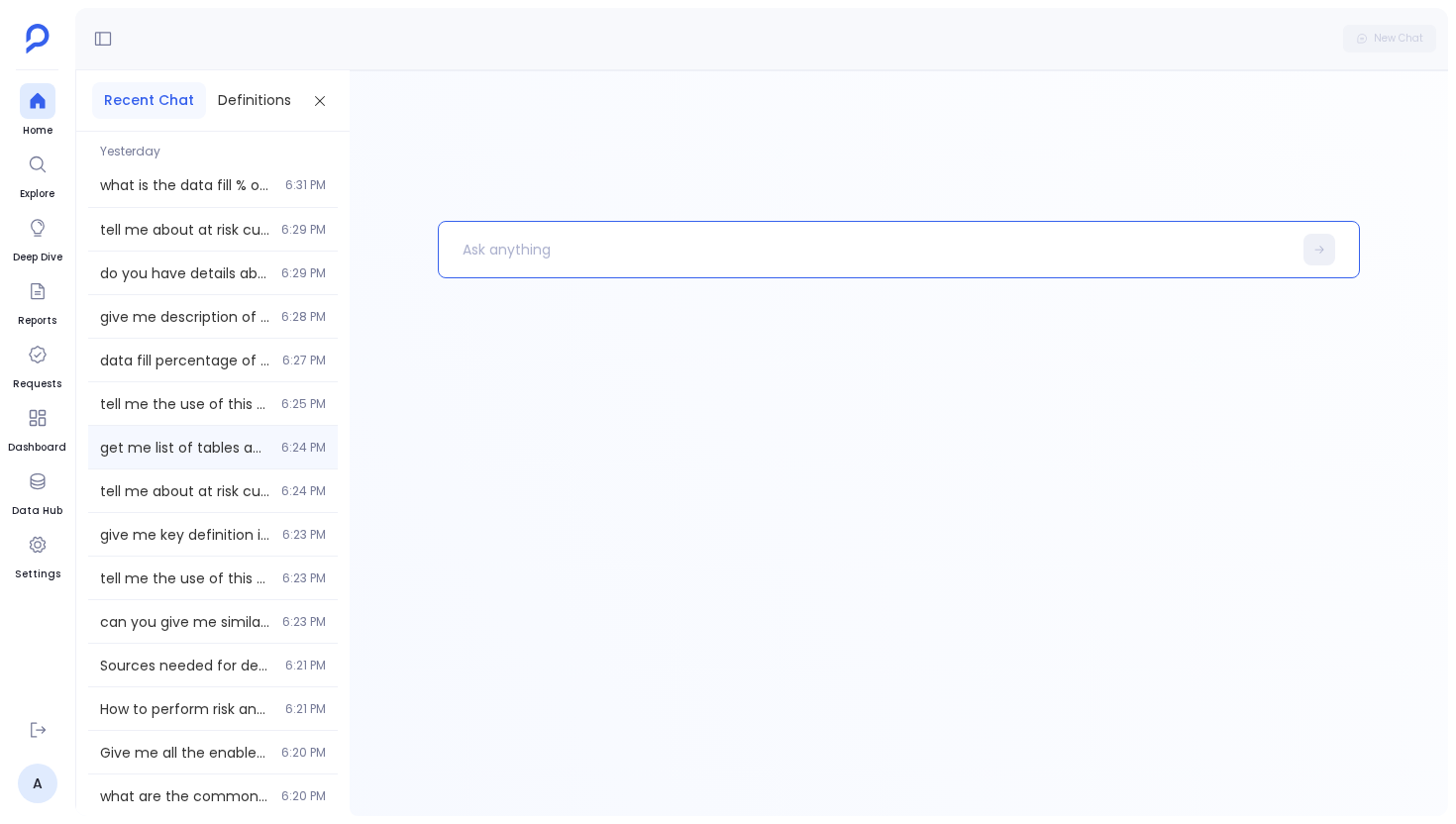 click on "get me list of tables and columns [TIME]" at bounding box center [213, 229] 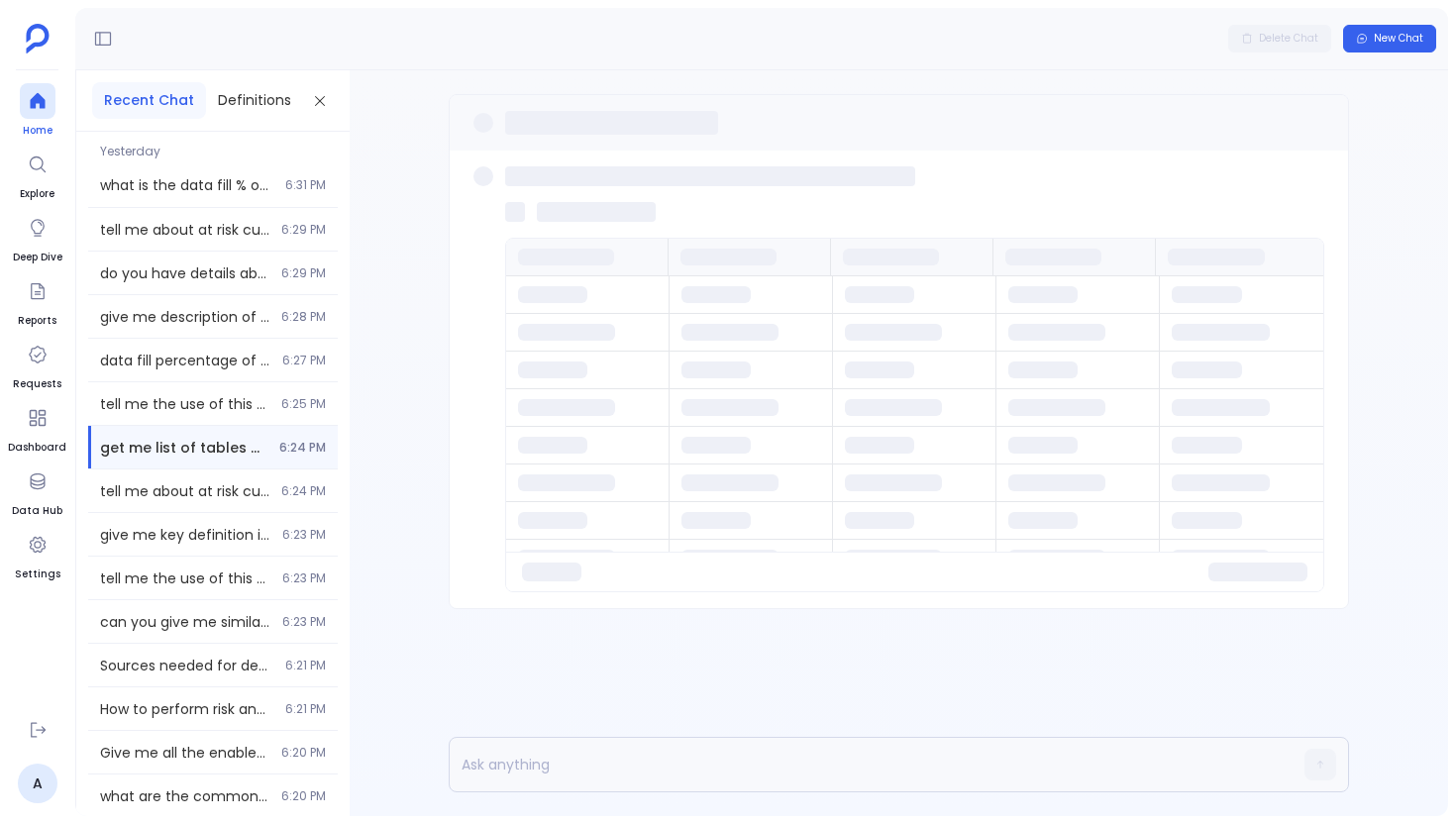 click at bounding box center (38, 101) 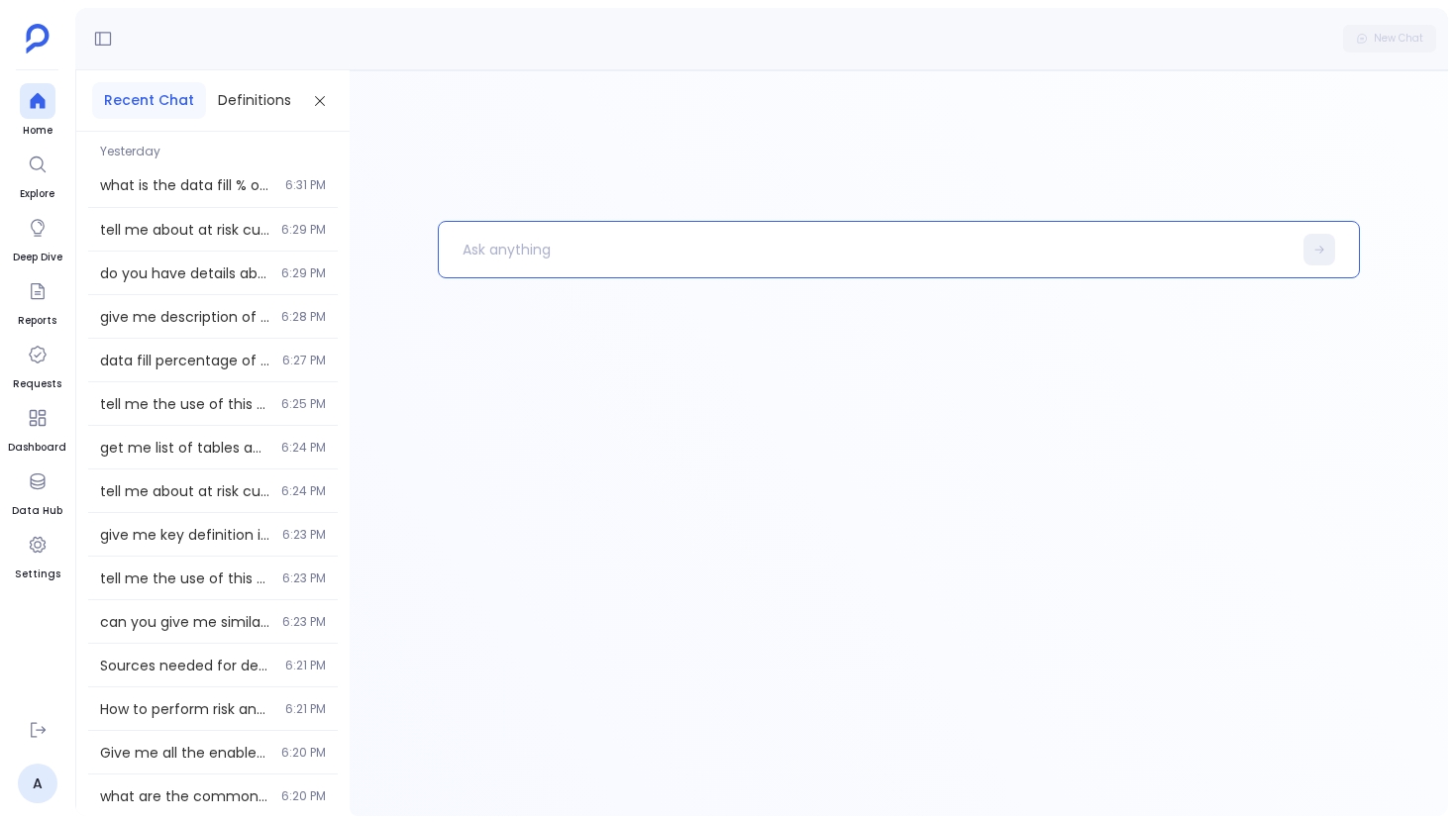 click at bounding box center [865, 250] 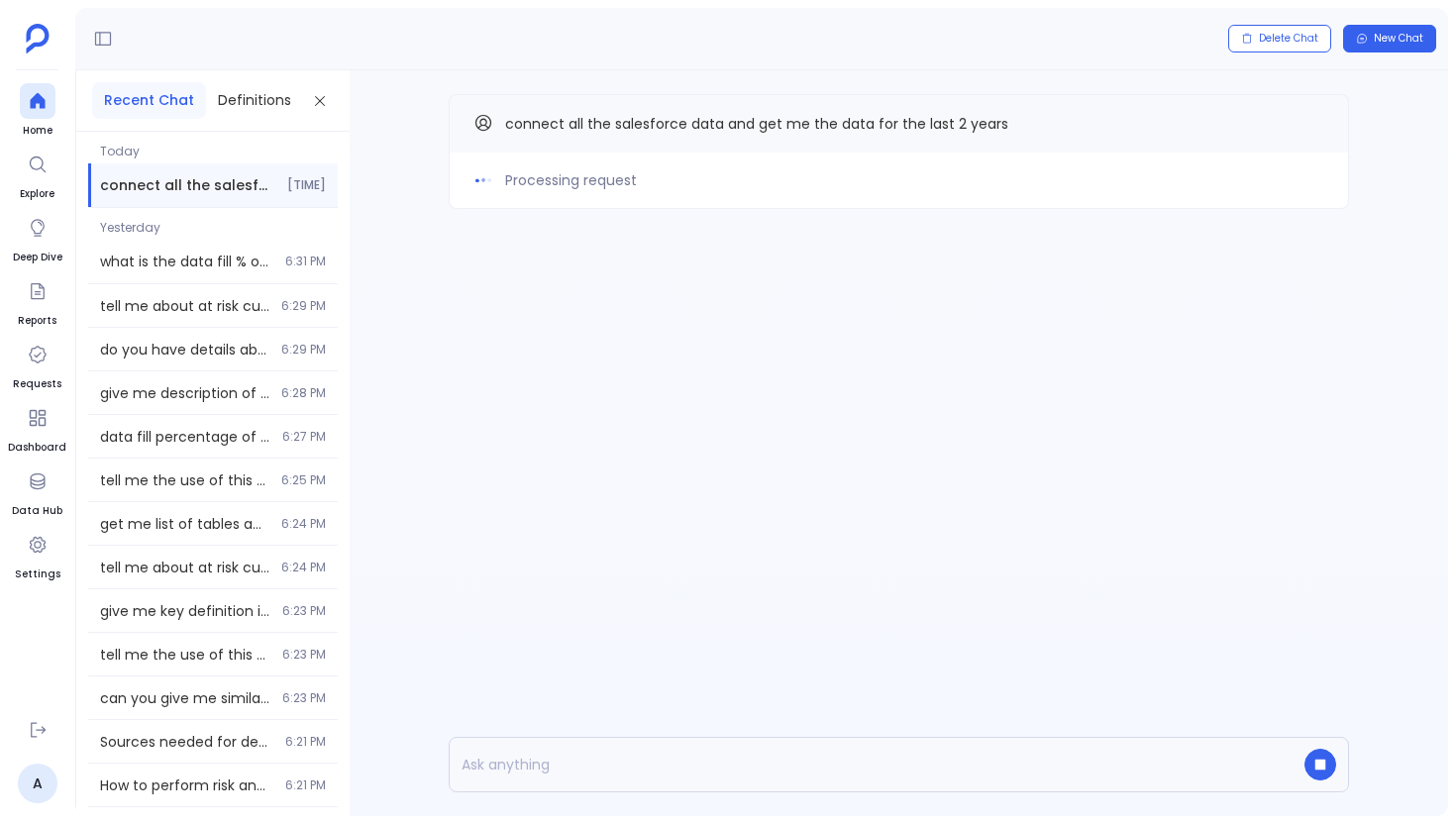 click on "Delete Chat New Chat" at bounding box center (762, 39) 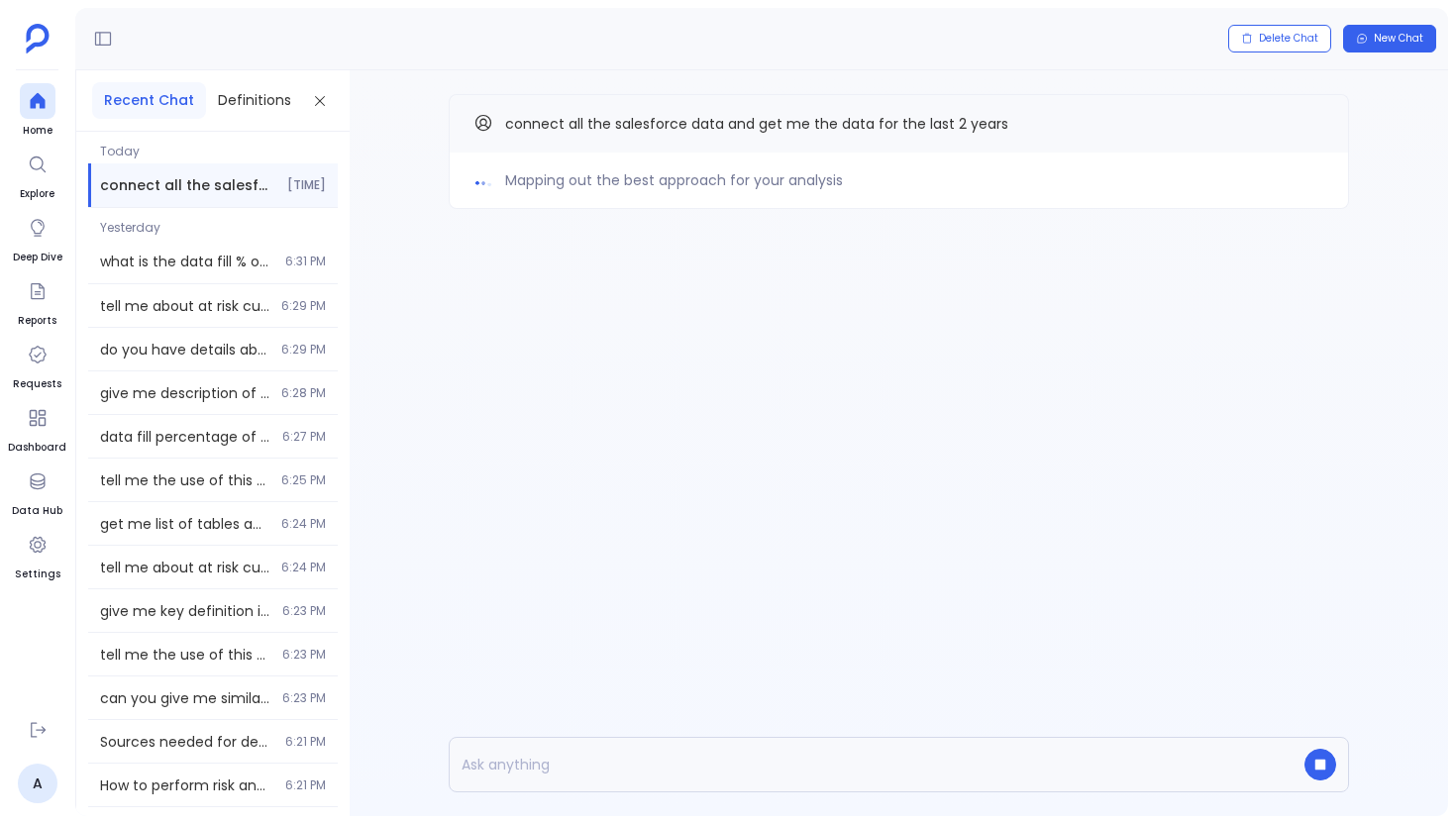 click on "Mapping out the best approach for your analysis connect all the salesforce data and get me the data for the last 2 years" at bounding box center [898, 443] 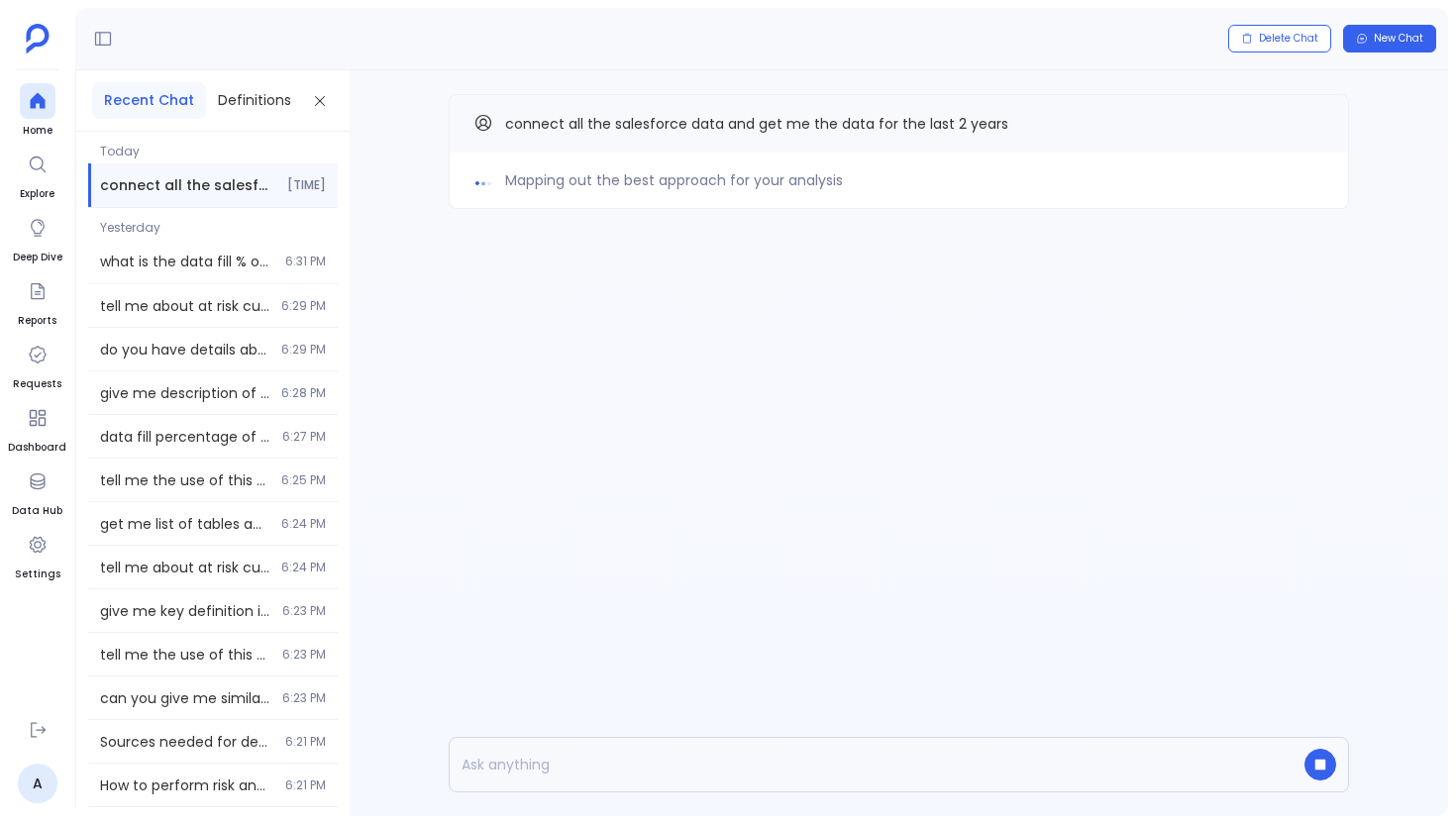 click on "Mapping out the best approach for your analysis connect all the salesforce data and get me the data for the last 2 years" at bounding box center (898, 443) 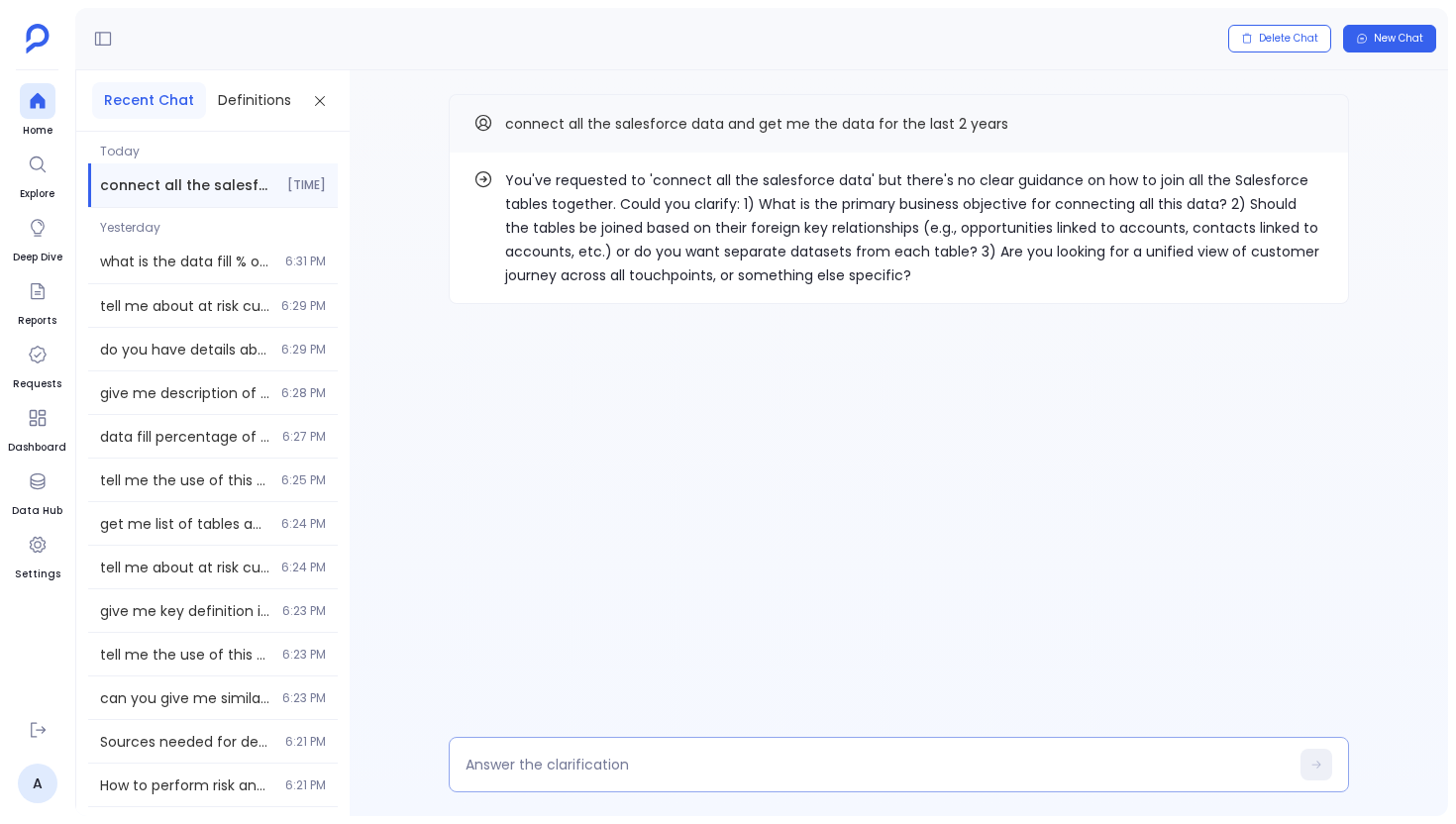 click at bounding box center [877, 765] 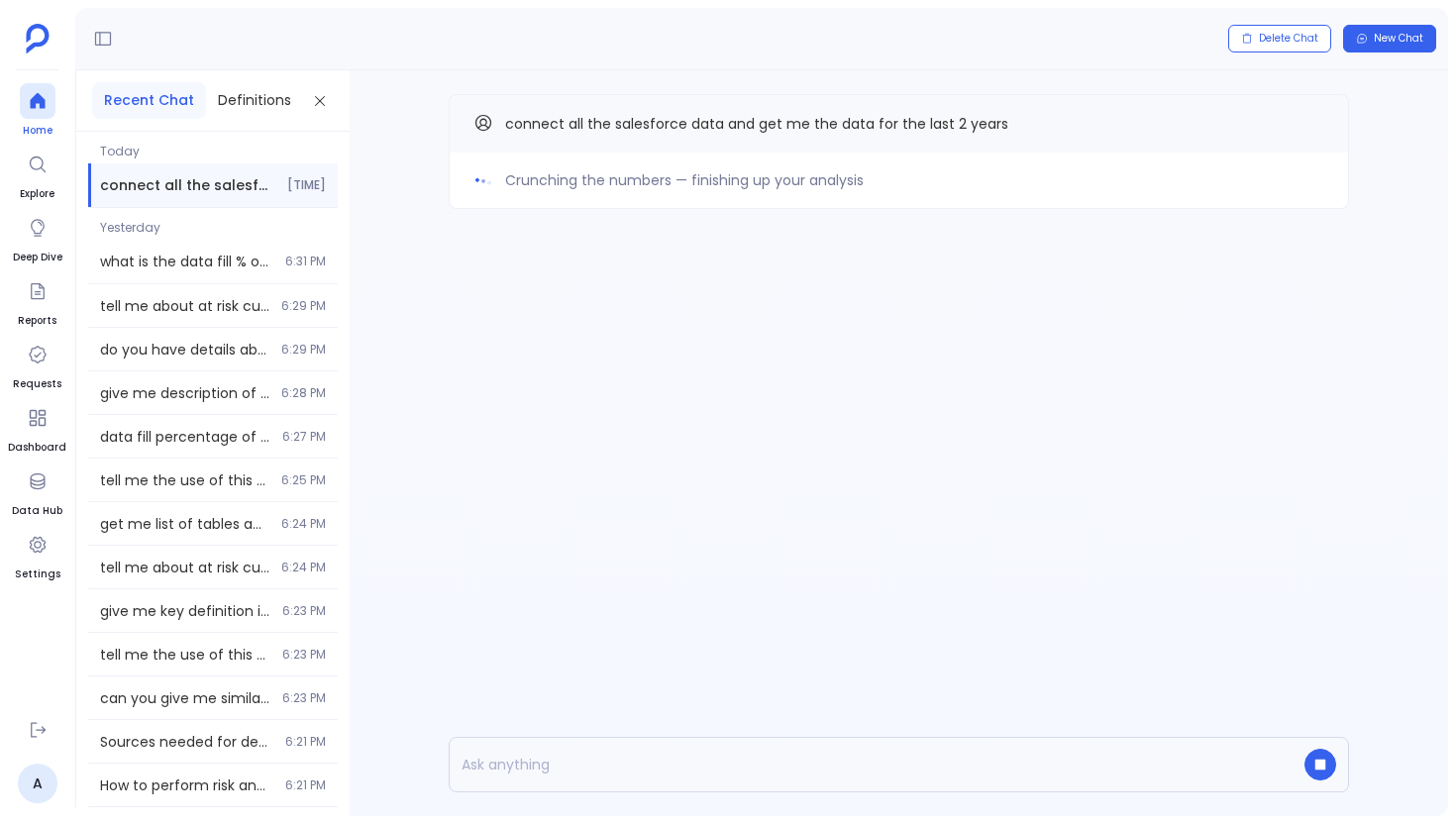 click at bounding box center (38, 101) 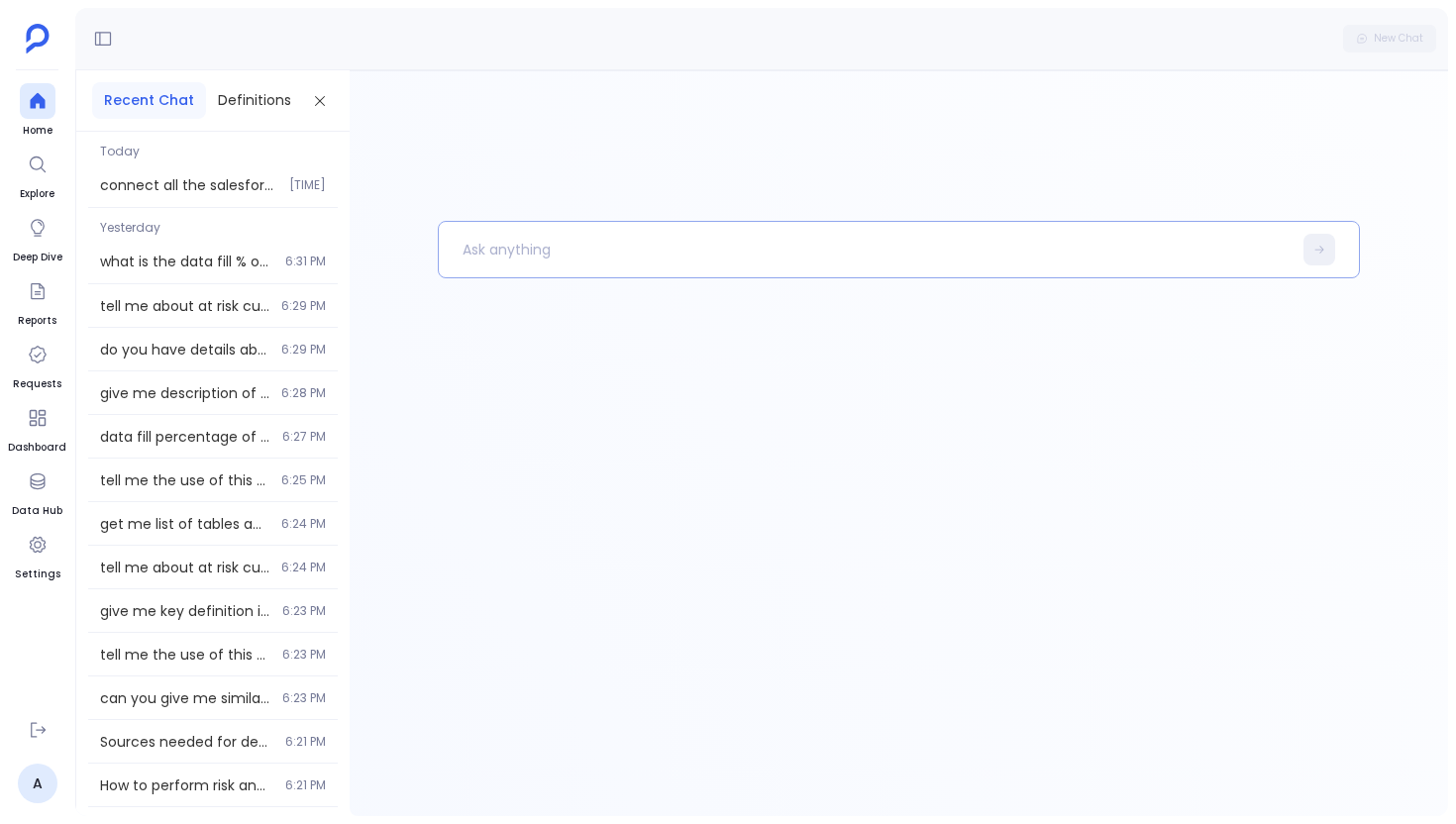 click at bounding box center [865, 250] 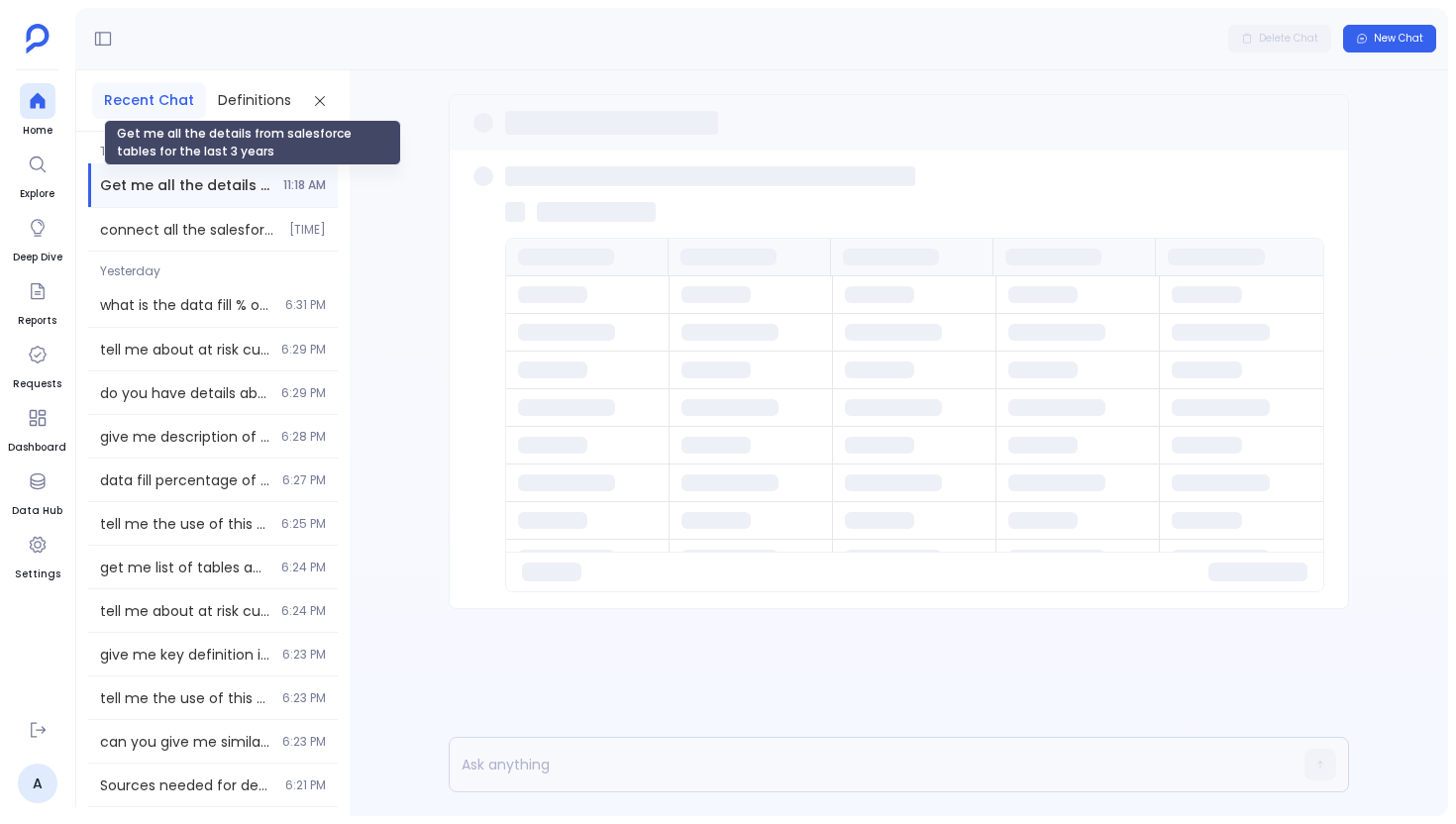 click on "Get me all the details from salesforce tables for the last 3 years" at bounding box center (185, 185) 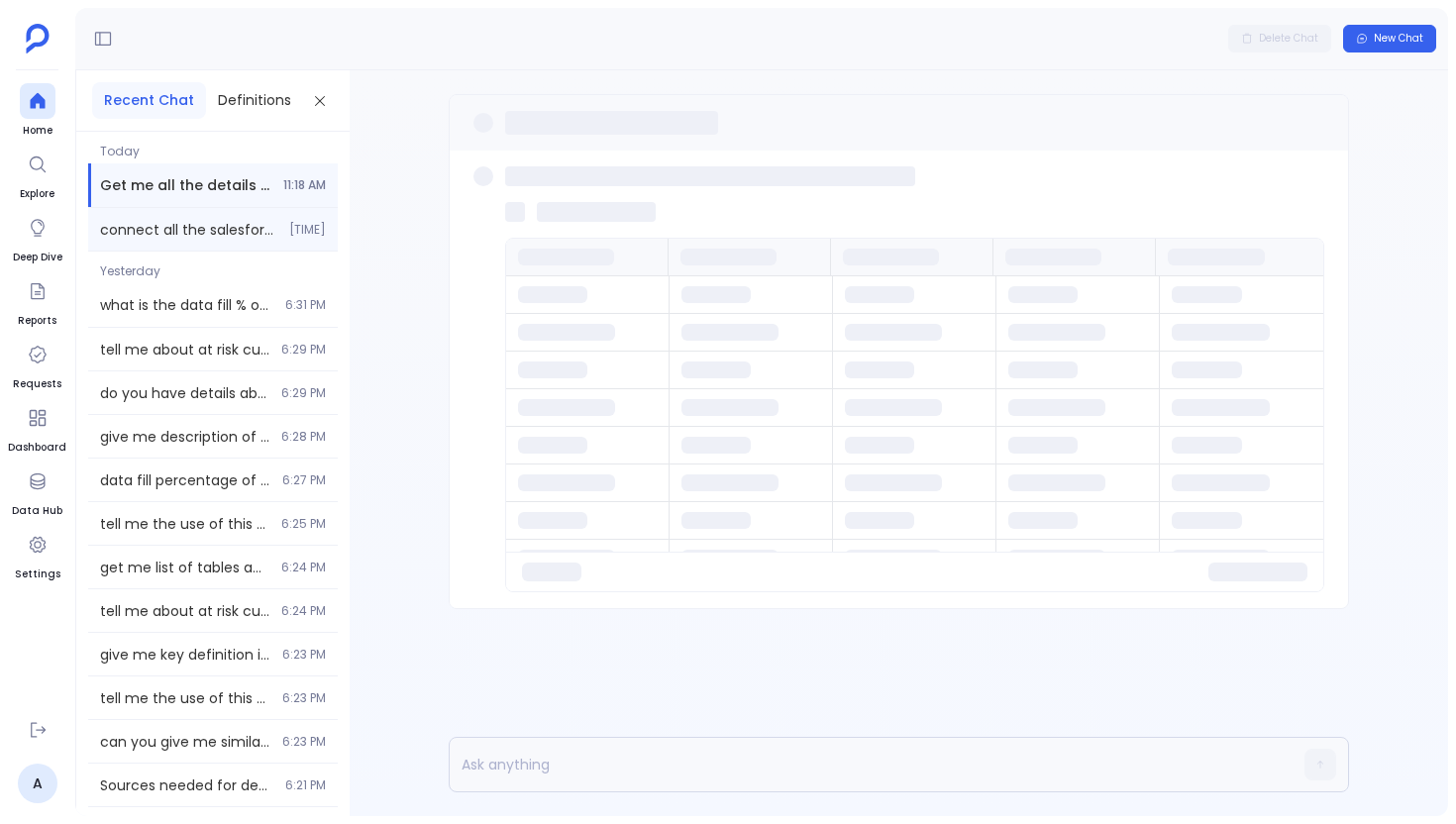 click on "connect all the salesforce data and get me the data for the last 2 years 11:15 AM" at bounding box center (213, 229) 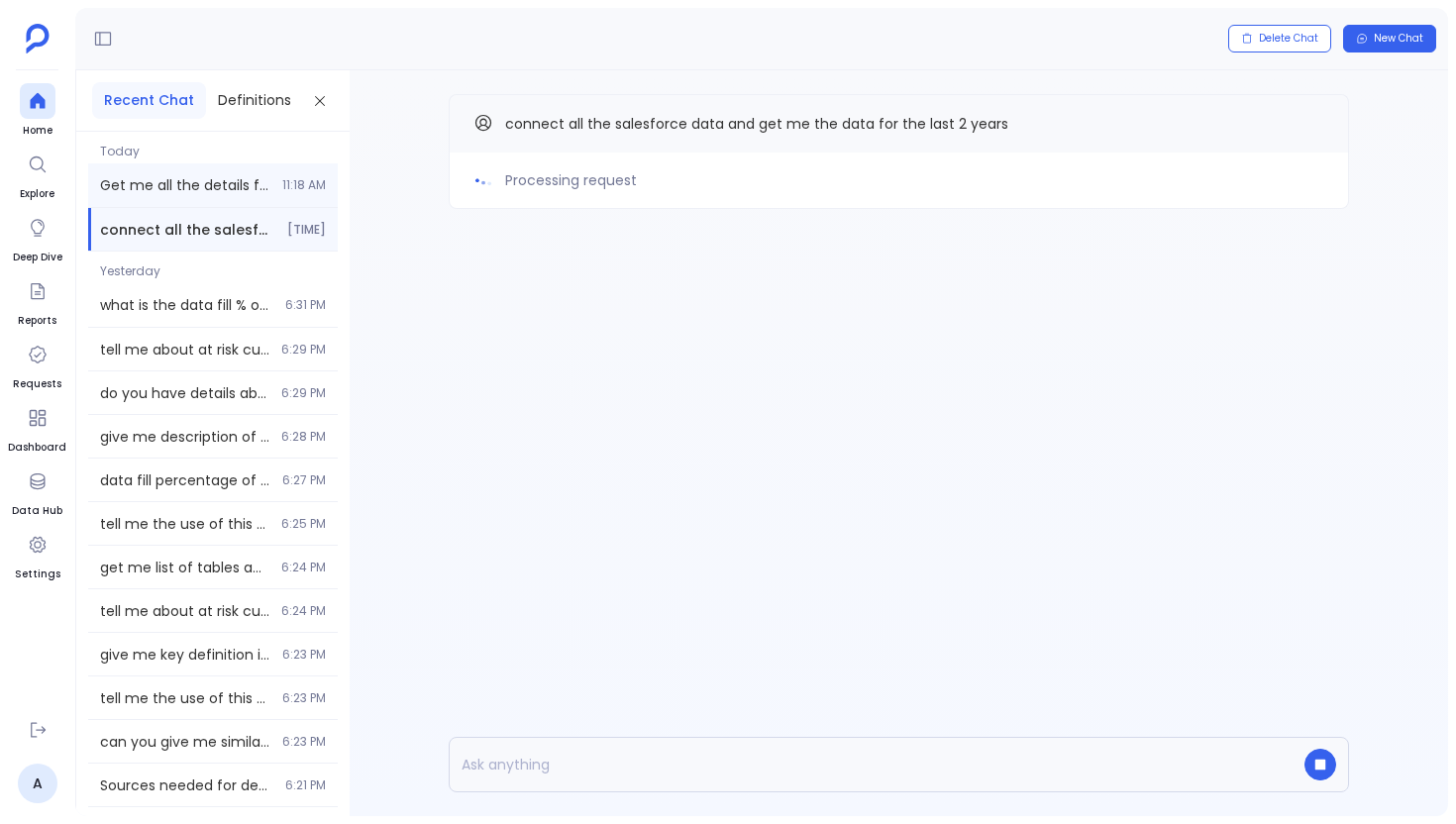click on "Get me all the details from salesforce tables for the last 3 years 11:18 AM" at bounding box center (213, 185) 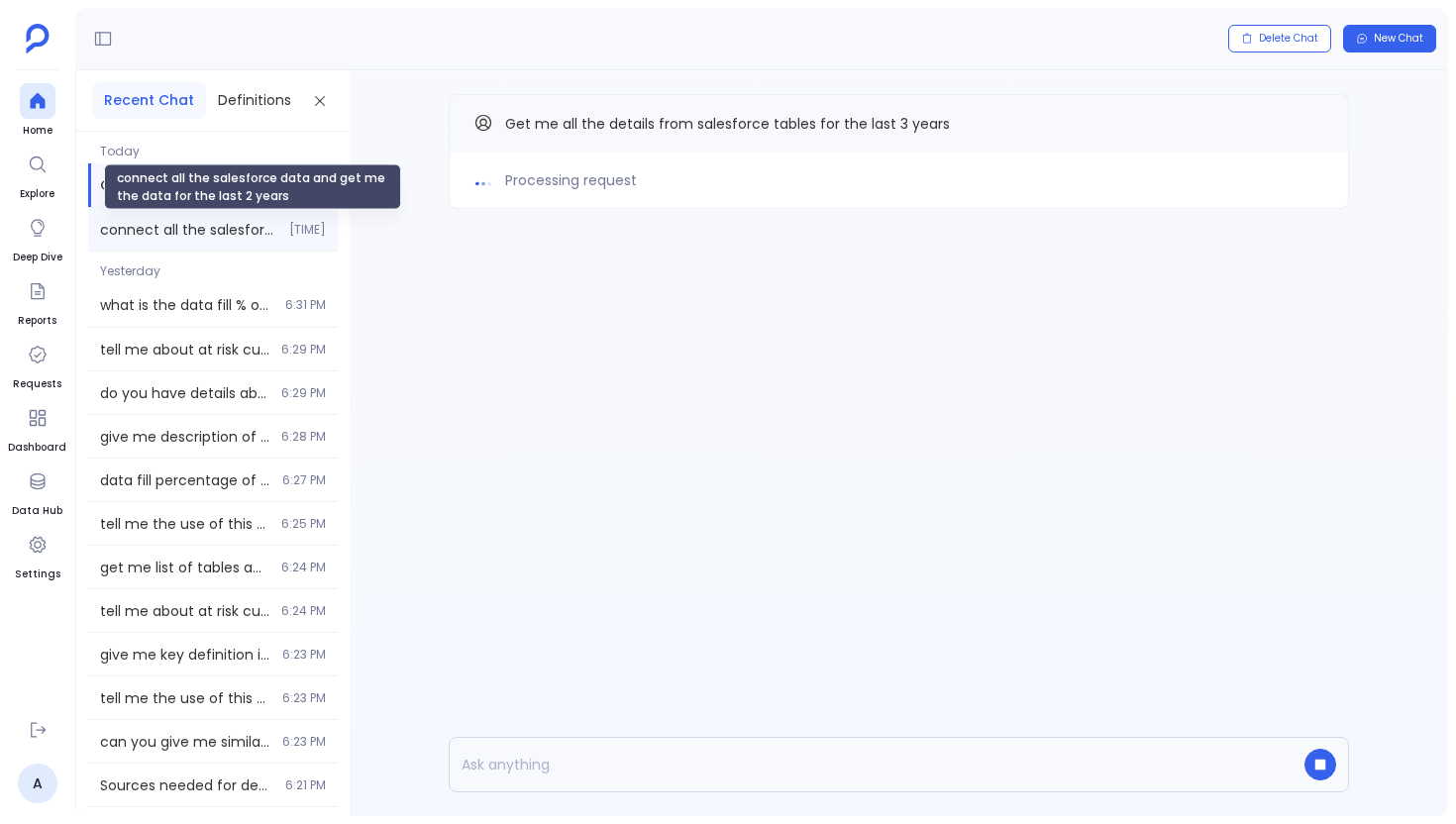 click on "connect all the salesforce data and get me the data for the last 2 years" at bounding box center [188, 230] 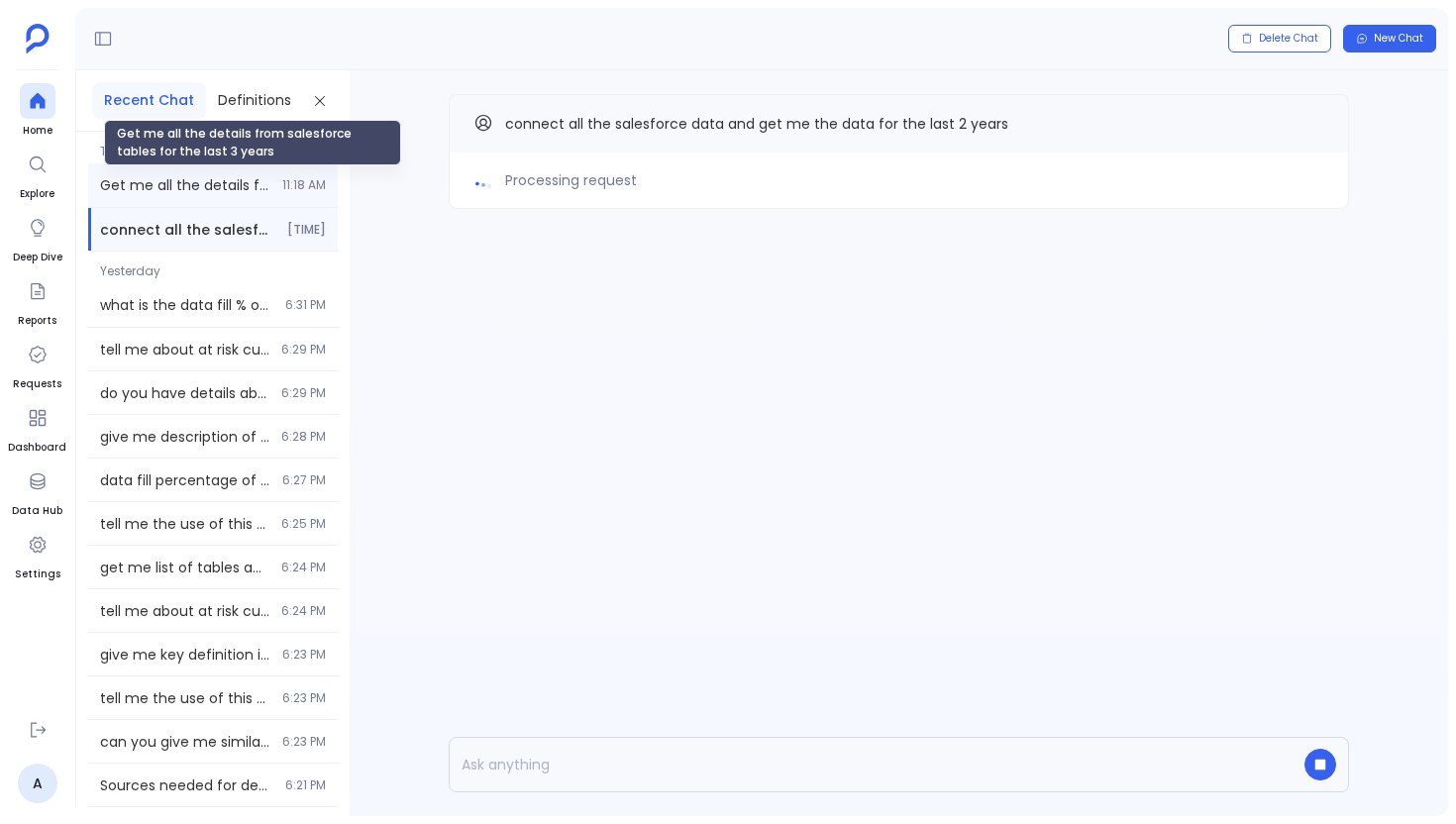 click on "Get me all the details from salesforce tables for the last 3 years" at bounding box center (185, 185) 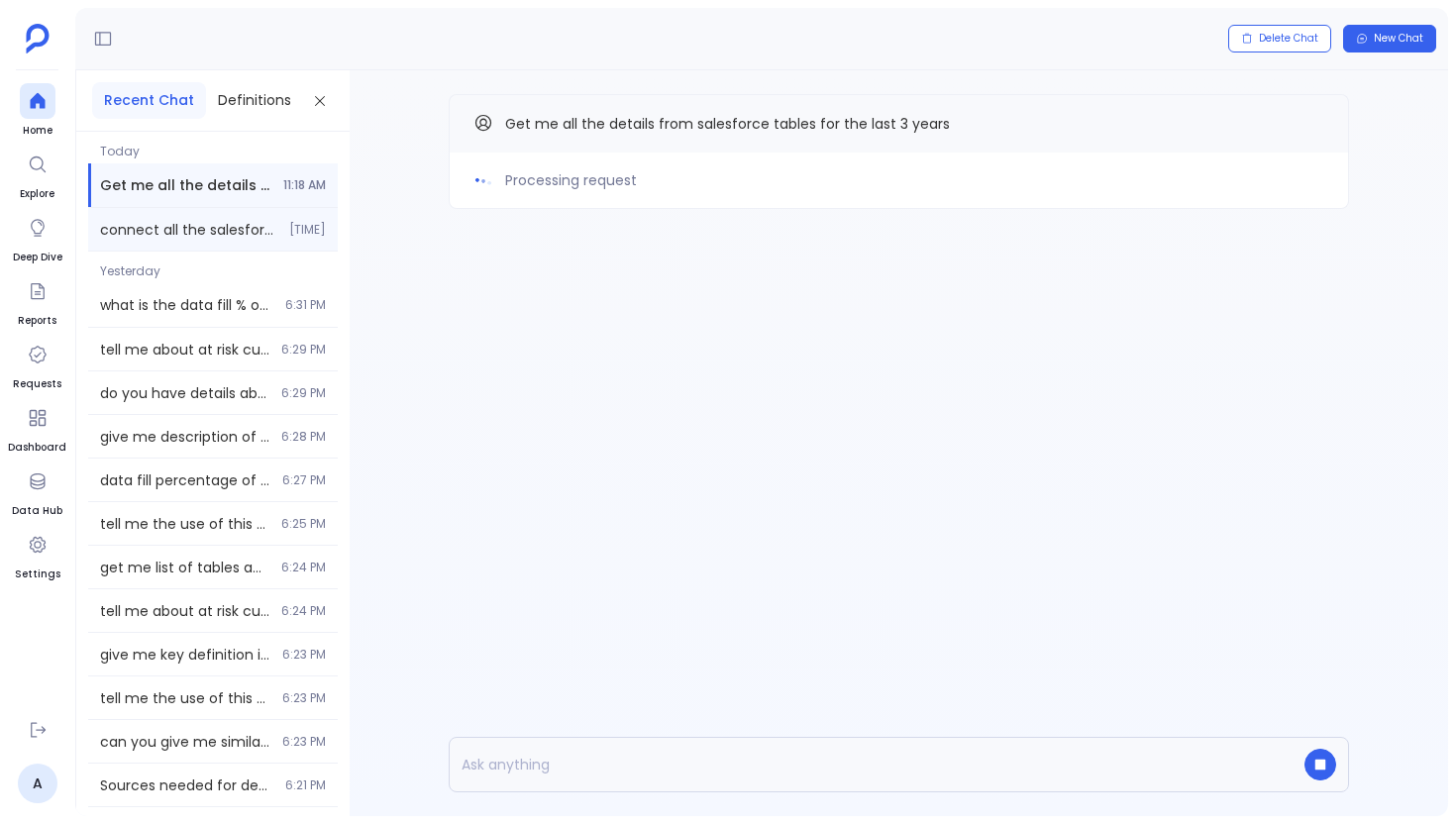 click on "connect all the salesforce data and get me the data for the last 2 years 11:15 AM" at bounding box center (213, 229) 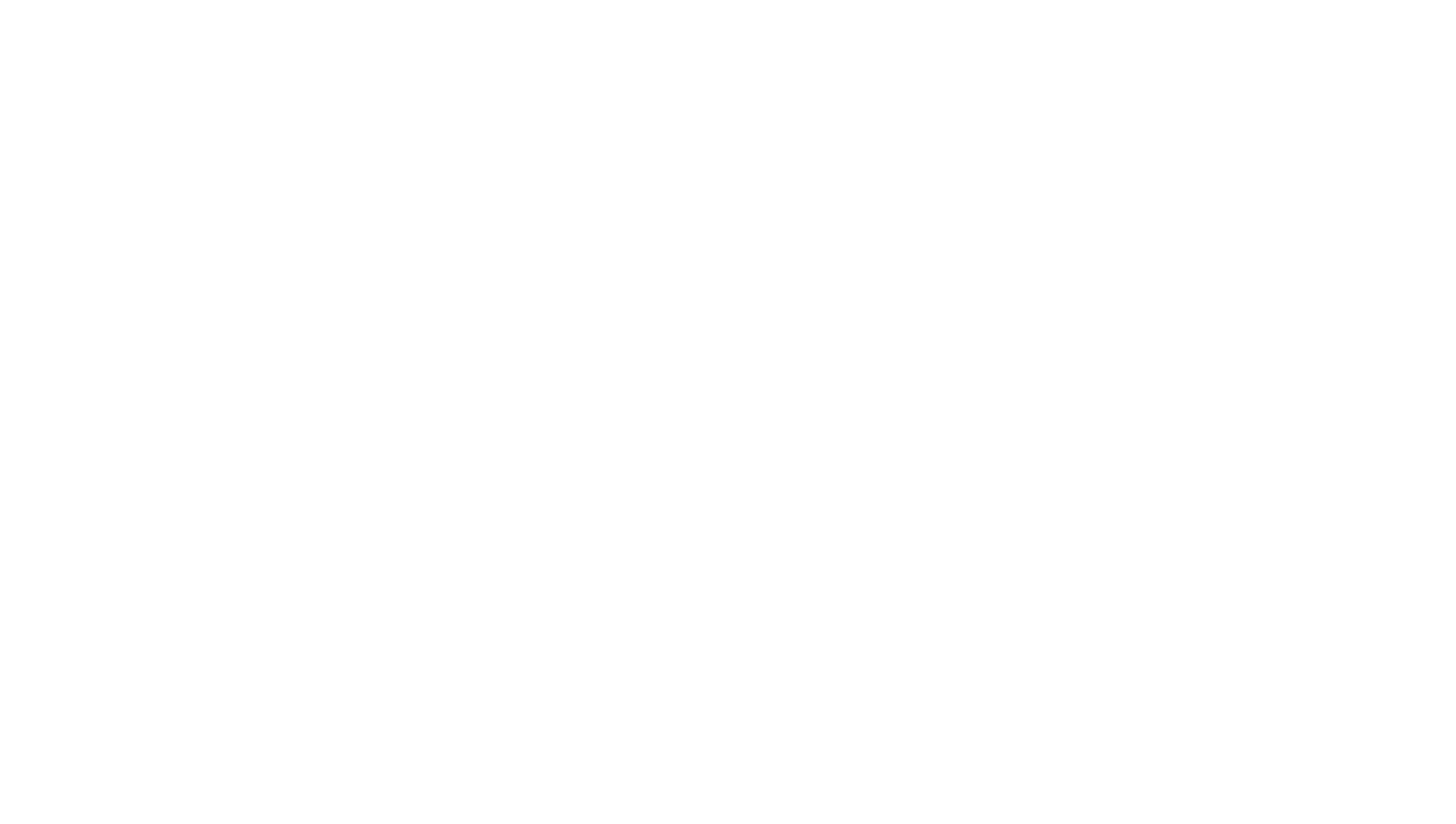 scroll, scrollTop: 0, scrollLeft: 0, axis: both 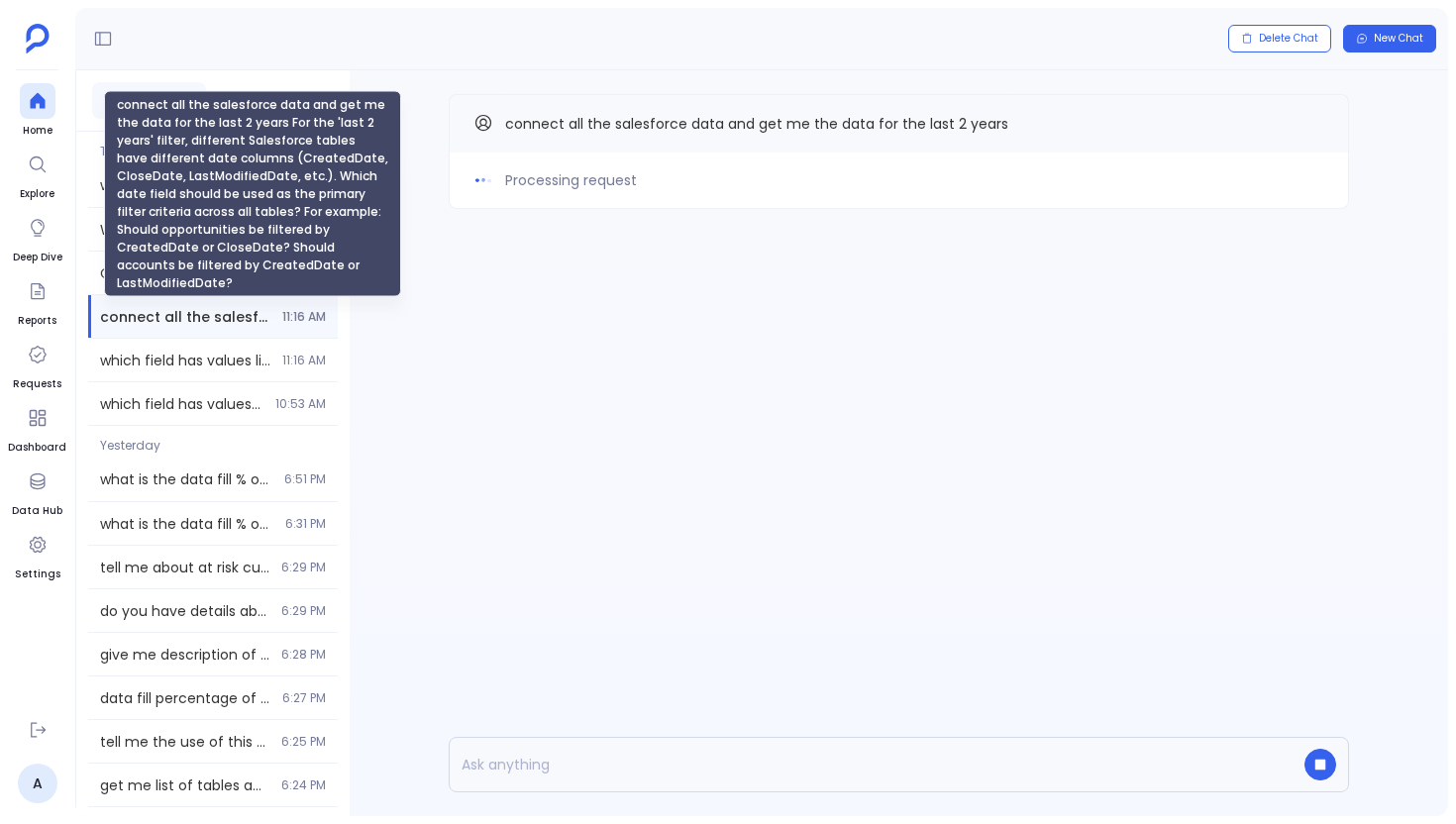 click on "connect all the salesforce data and get me the data for the last 2 years For the 'last 2 years' filter, different Salesforce tables have different date columns (CreatedDate, CloseDate, LastModifiedDate, etc.). Which date field should be used as the primary filter criteria across all tables? For example: Should opportunities be filtered by CreatedDate or CloseDate? Should accounts be filtered by CreatedDate or LastModifiedDate?" at bounding box center [185, 317] 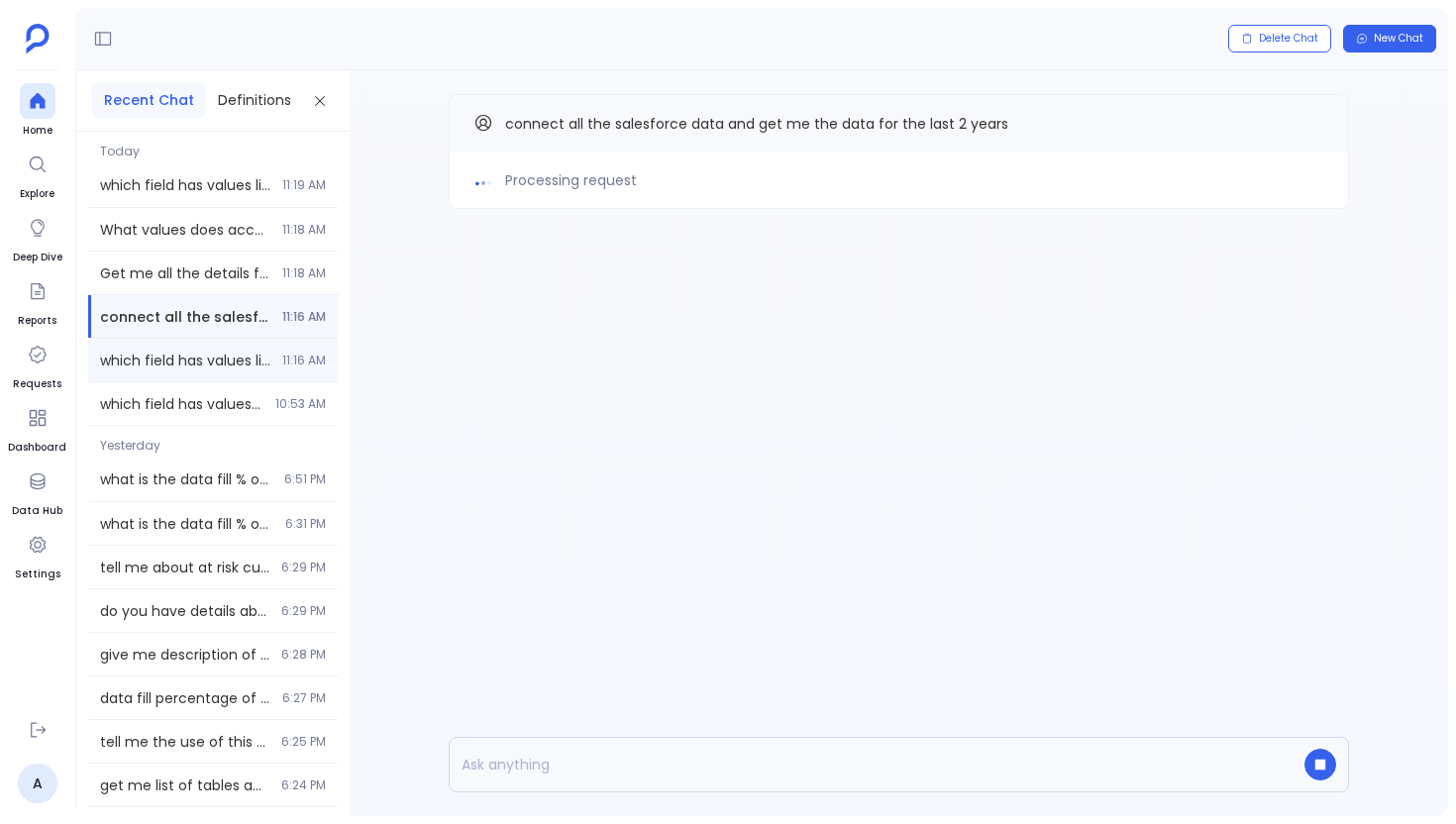 click on "which field has values like Prospect, Competitor, Customer Attrited? 11:16 AM" at bounding box center [213, 229] 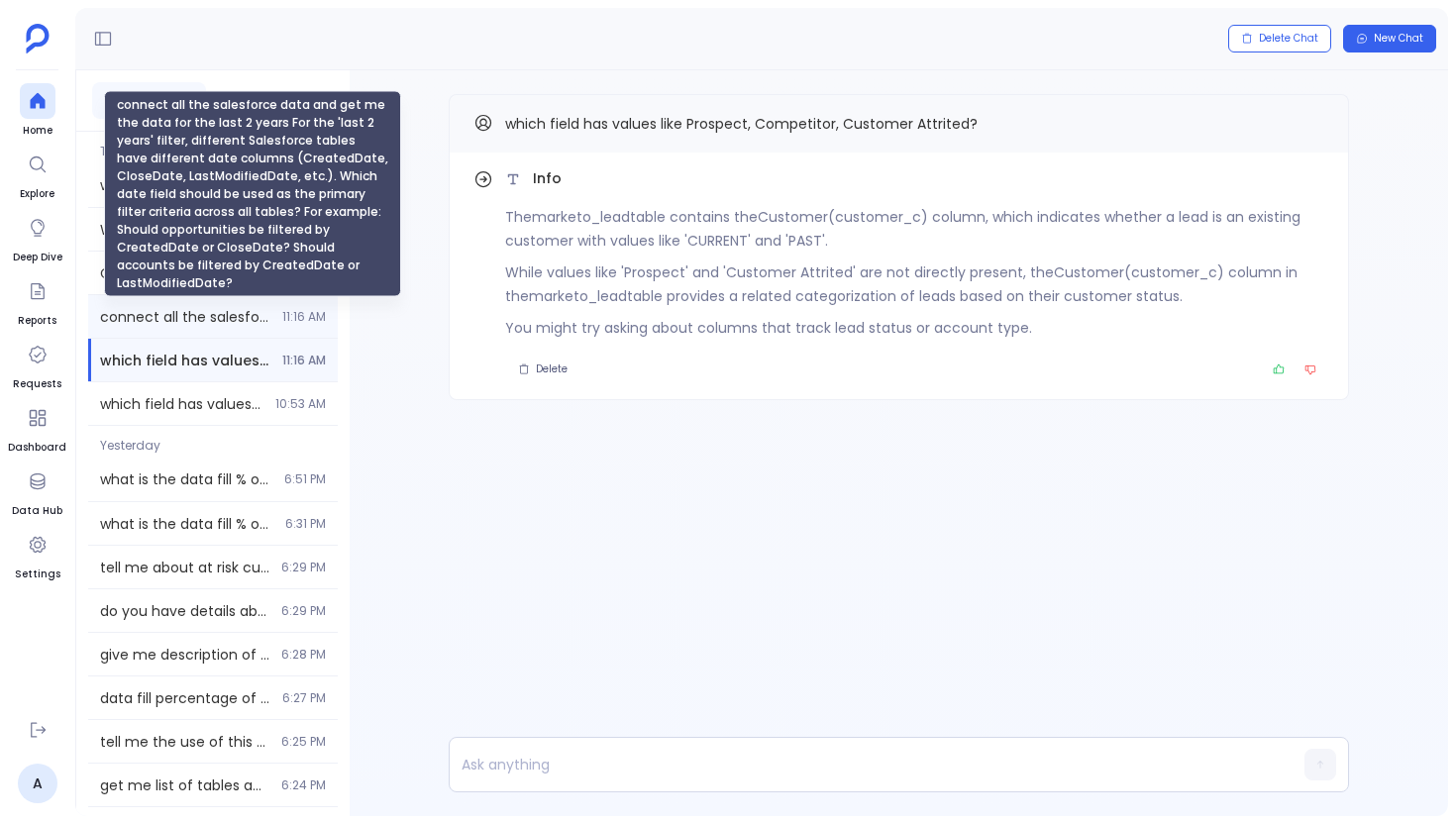click on "connect all the salesforce data and get me the data for the last 2 years For the 'last 2 years' filter, different Salesforce tables have different date columns (CreatedDate, CloseDate, LastModifiedDate, etc.). Which date field should be used as the primary filter criteria across all tables? For example: Should opportunities be filtered by CreatedDate or CloseDate? Should accounts be filtered by CreatedDate or LastModifiedDate?" at bounding box center [185, 317] 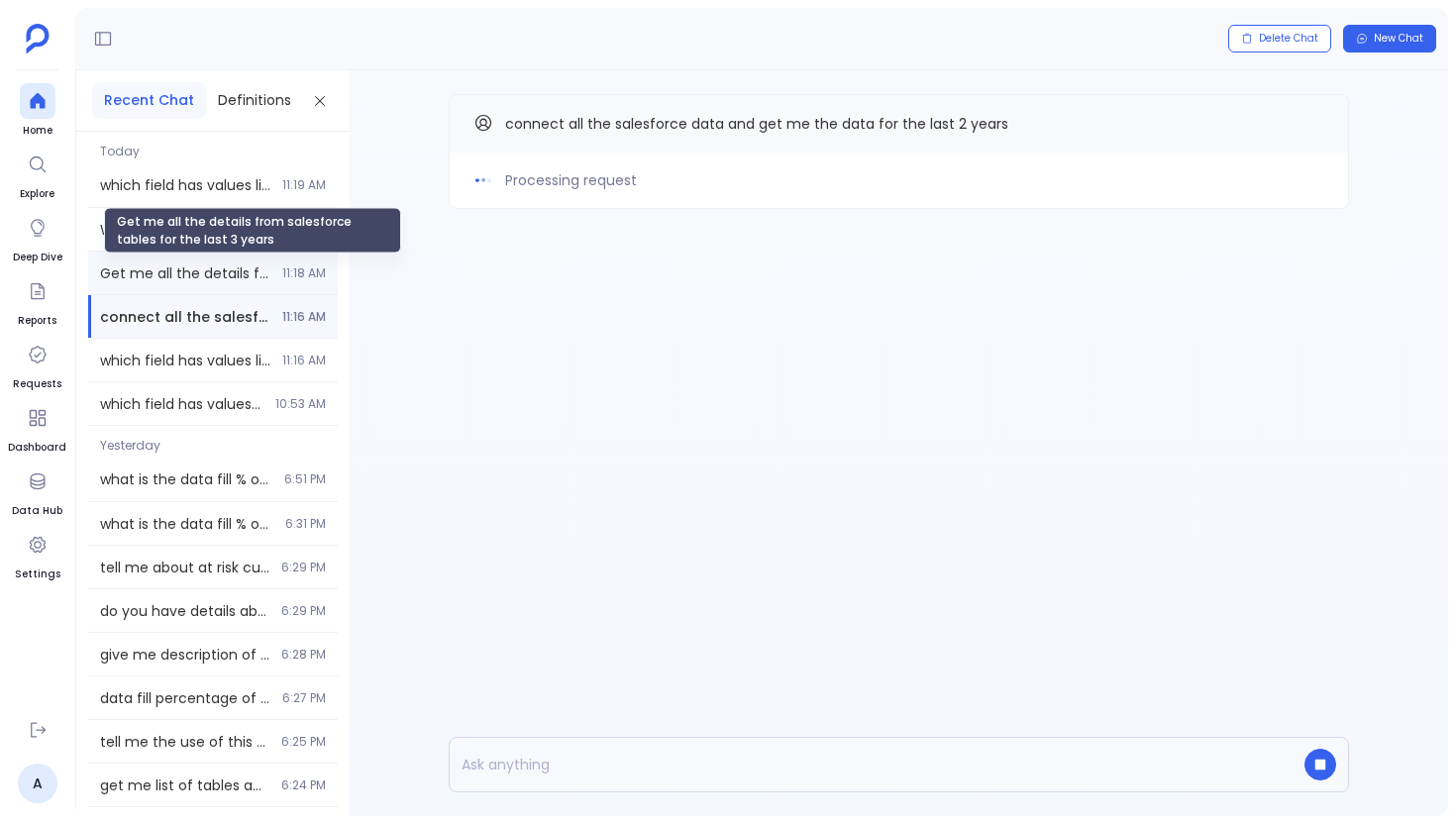 click on "Get me all the details from salesforce tables for the last 3 years" at bounding box center (185, 273) 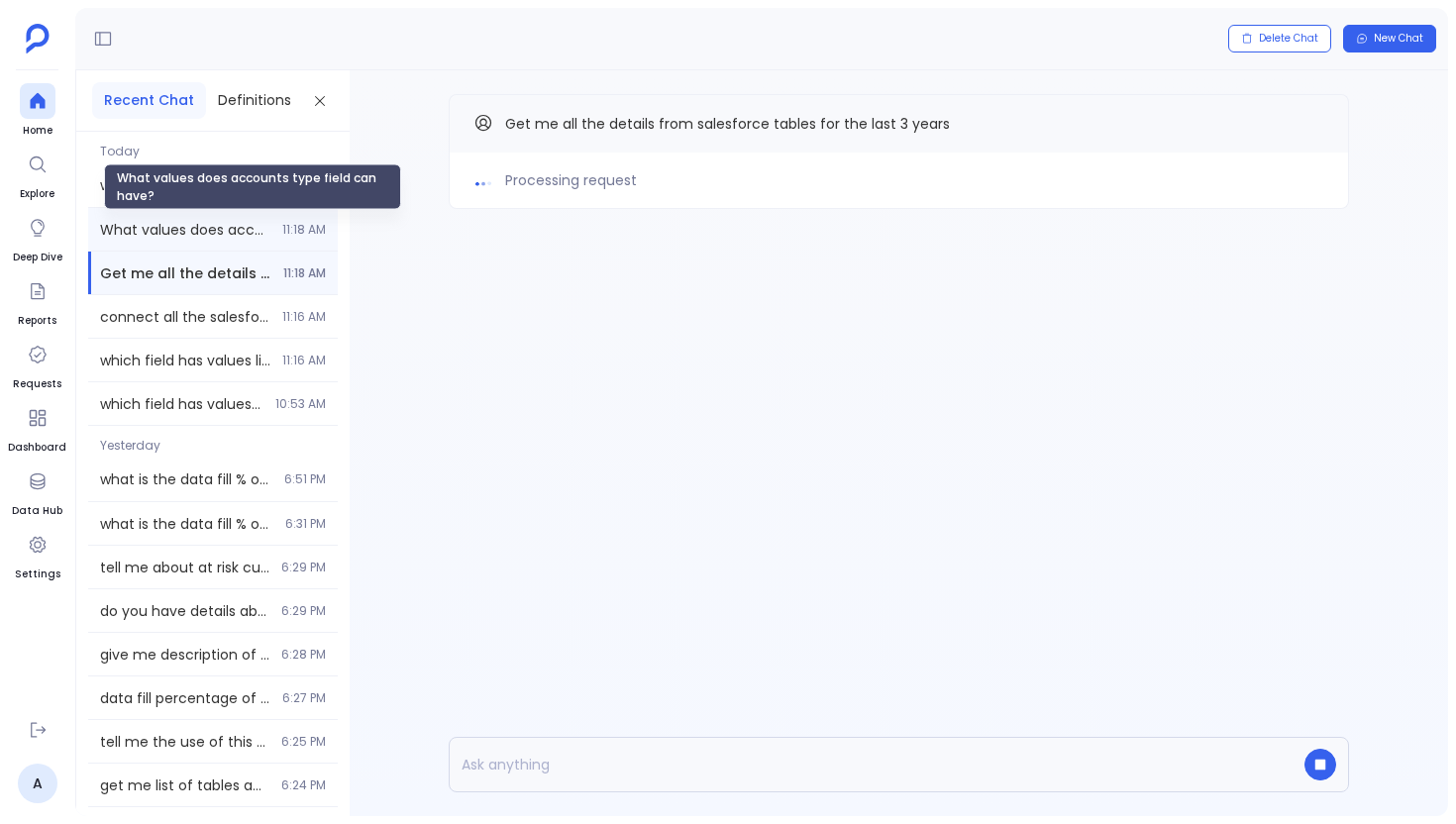 click on "What values does accounts type field can have?" at bounding box center (185, 230) 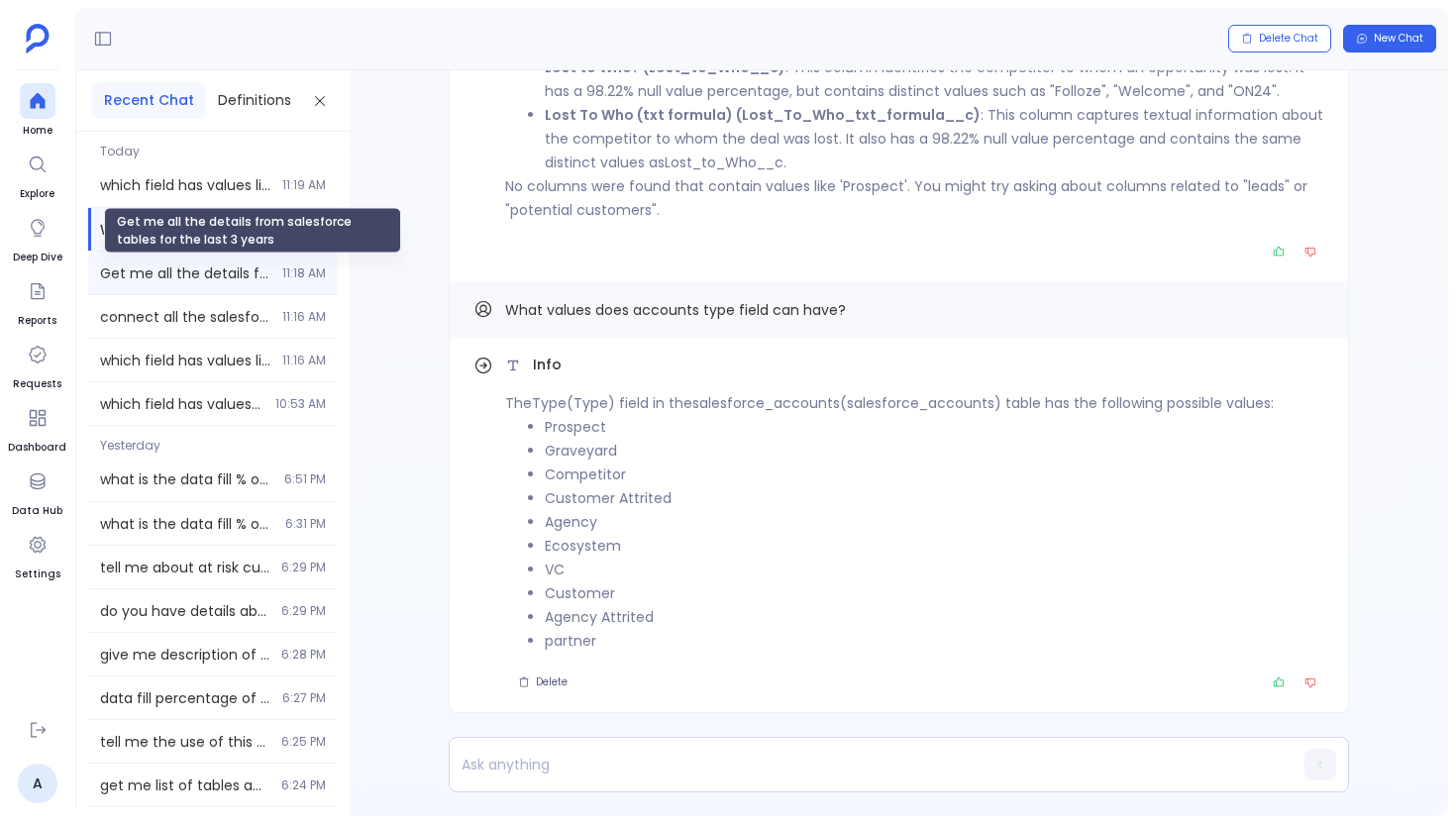 click on "Get me all the details from salesforce tables for the last 3 years" at bounding box center [185, 273] 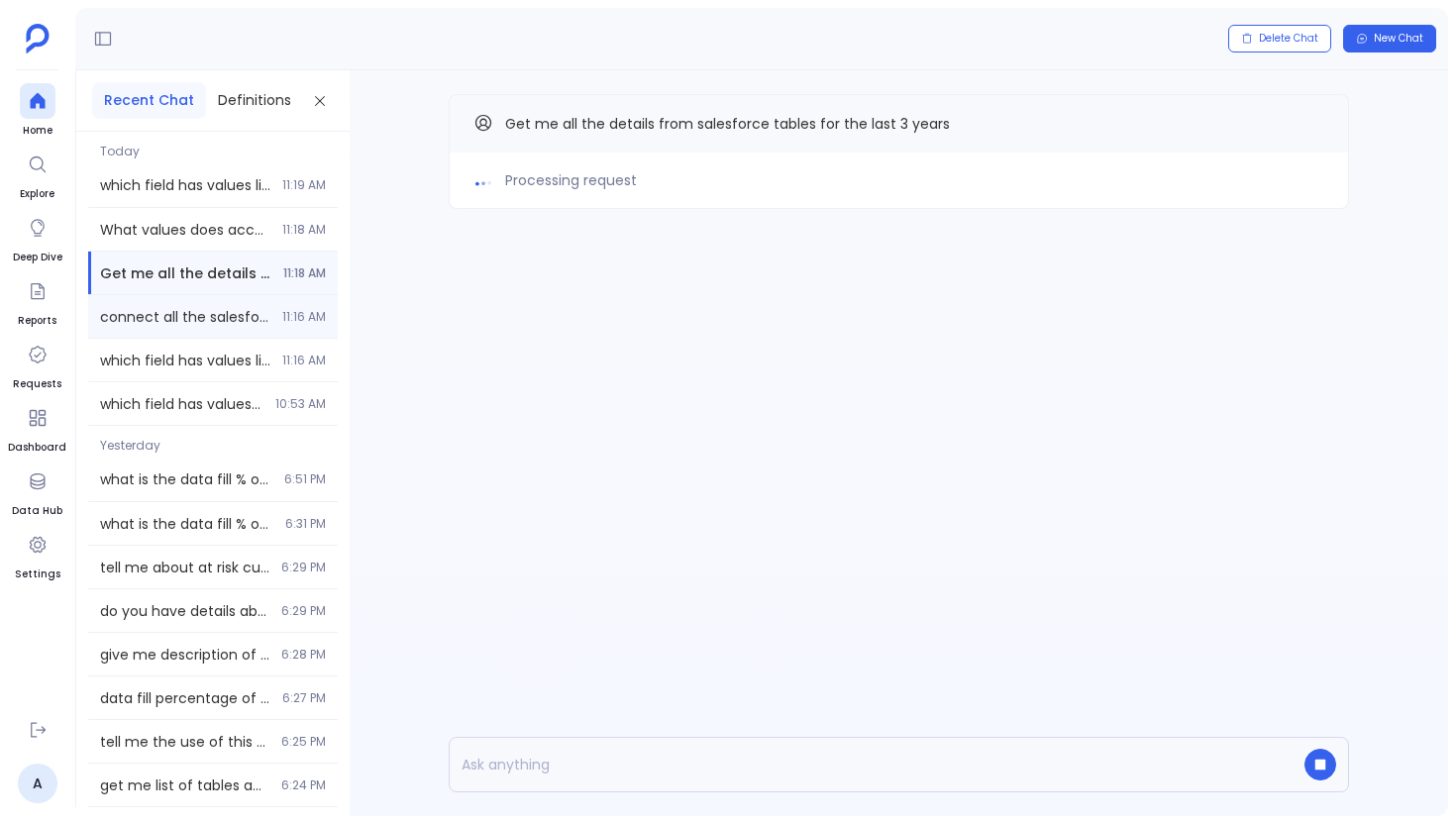 click on "connect all the salesforce data and get me the data for the last 2 years For the 'last 2 years' filter, different Salesforce tables have different date columns (CreatedDate, CloseDate, LastModifiedDate, etc.). Which date field should be used as the primary filter criteria across all tables? For example: Should opportunities be filtered by CreatedDate or CloseDate? Should accounts be filtered by CreatedDate or LastModifiedDate? [TIME]" at bounding box center (213, 229) 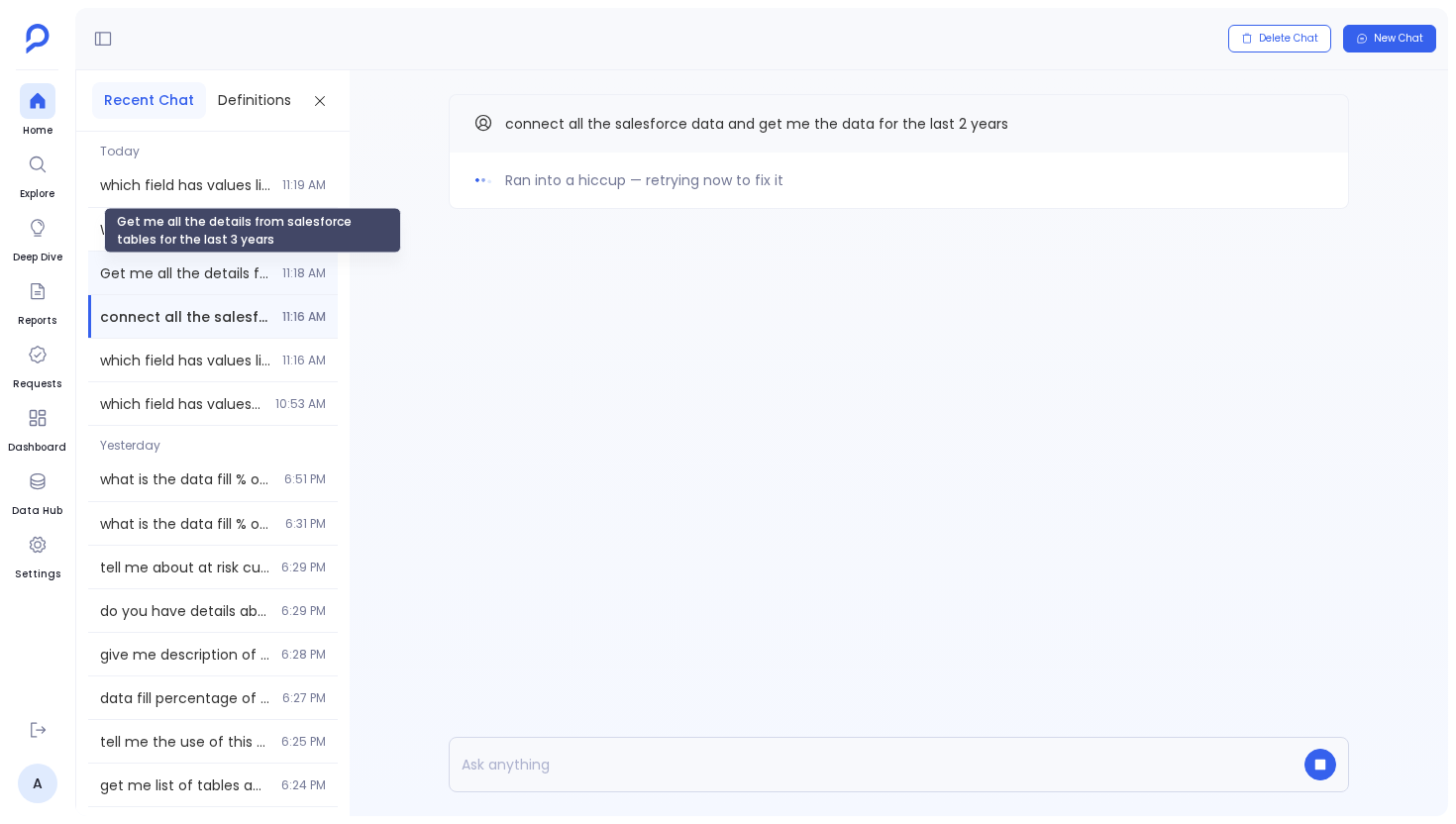 click on "Get me all the details from salesforce tables for the last 3 years" at bounding box center [185, 273] 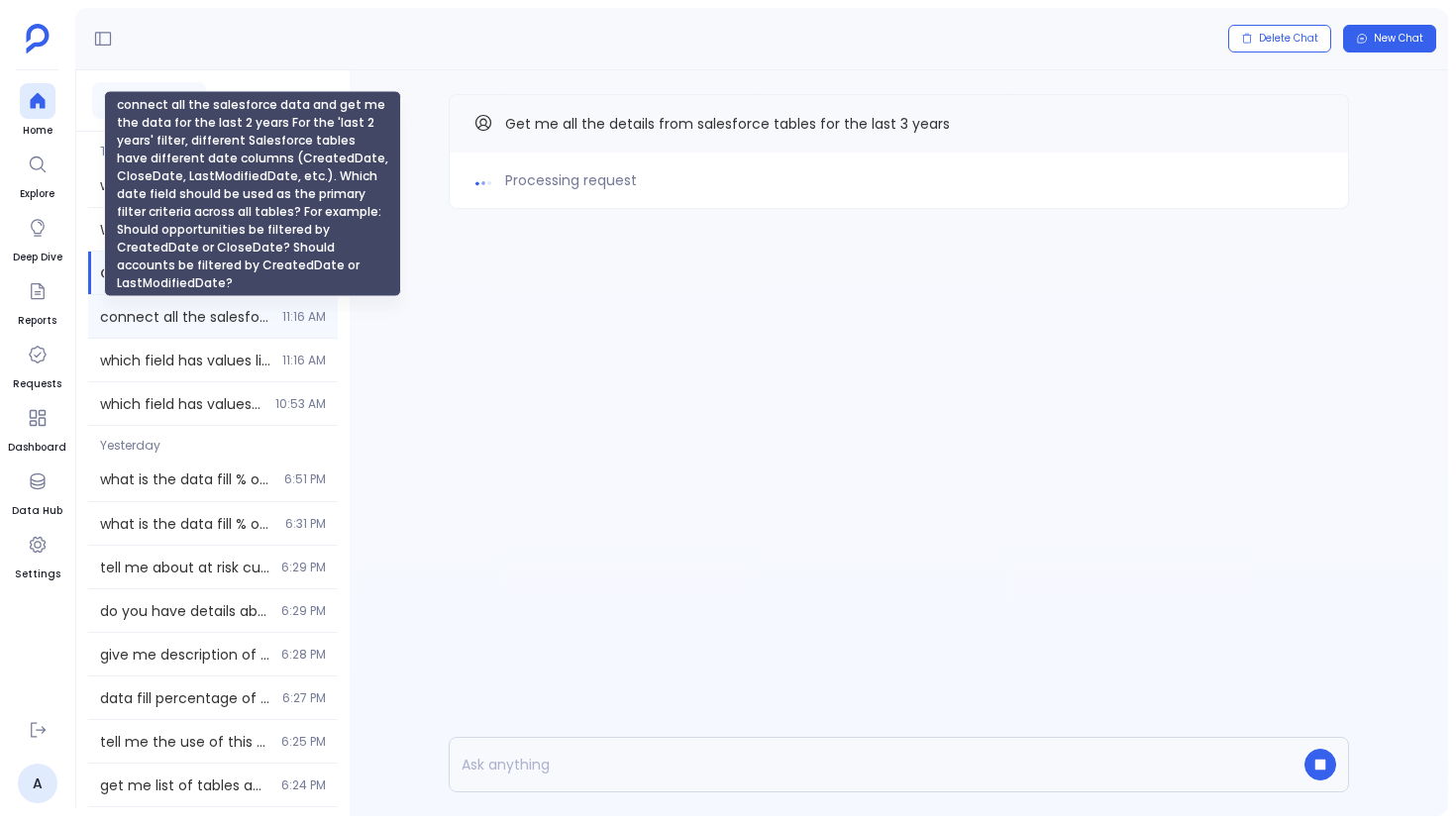 click on "connect all the salesforce data and get me the data for the last 2 years For the 'last 2 years' filter, different Salesforce tables have different date columns (CreatedDate, CloseDate, LastModifiedDate, etc.). Which date field should be used as the primary filter criteria across all tables? For example: Should opportunities be filtered by CreatedDate or CloseDate? Should accounts be filtered by CreatedDate or LastModifiedDate?" at bounding box center [185, 317] 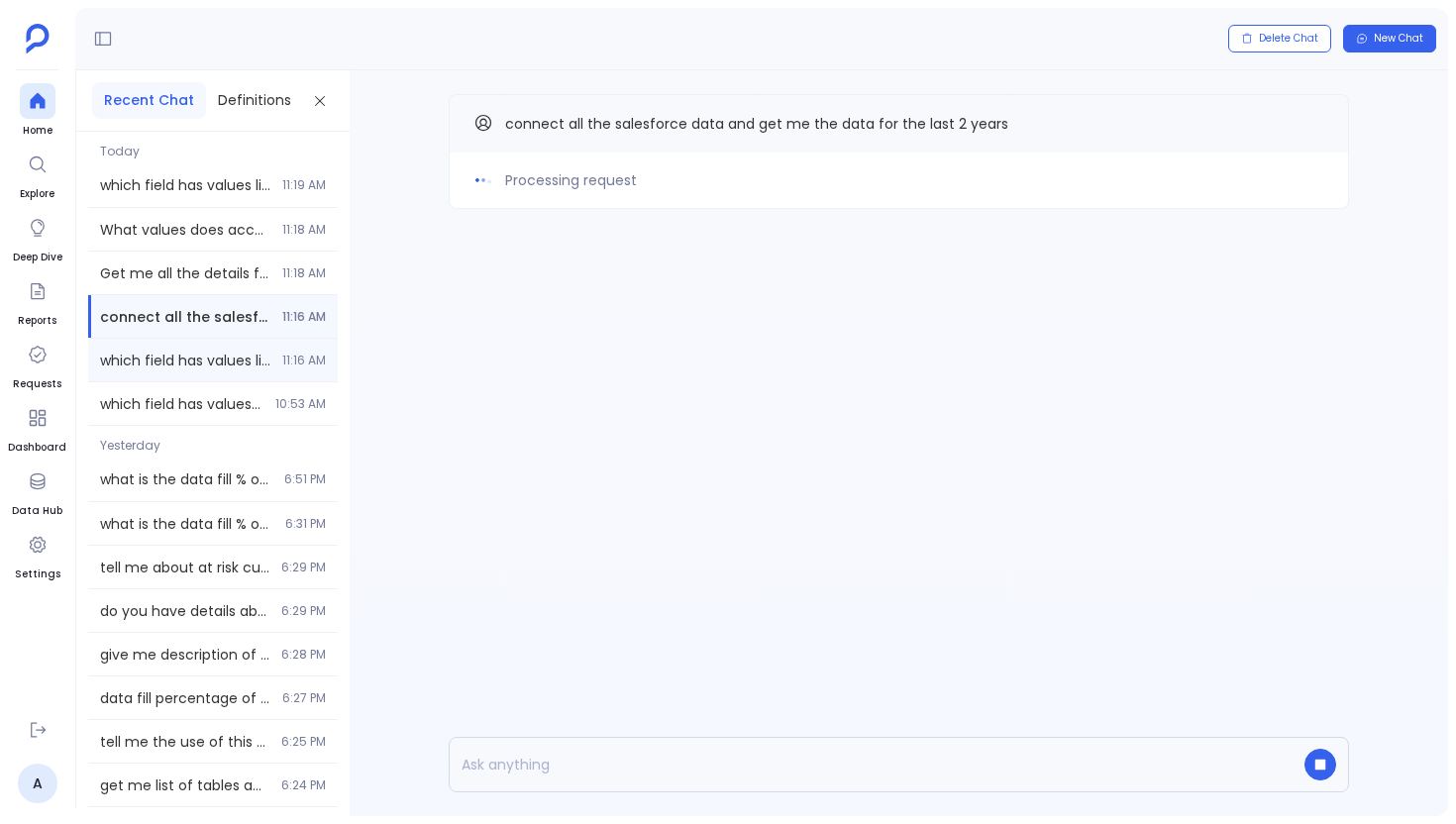 click on "which field has values like Prospect, Competitor, Customer Attrited? 11:16 AM" at bounding box center [213, 229] 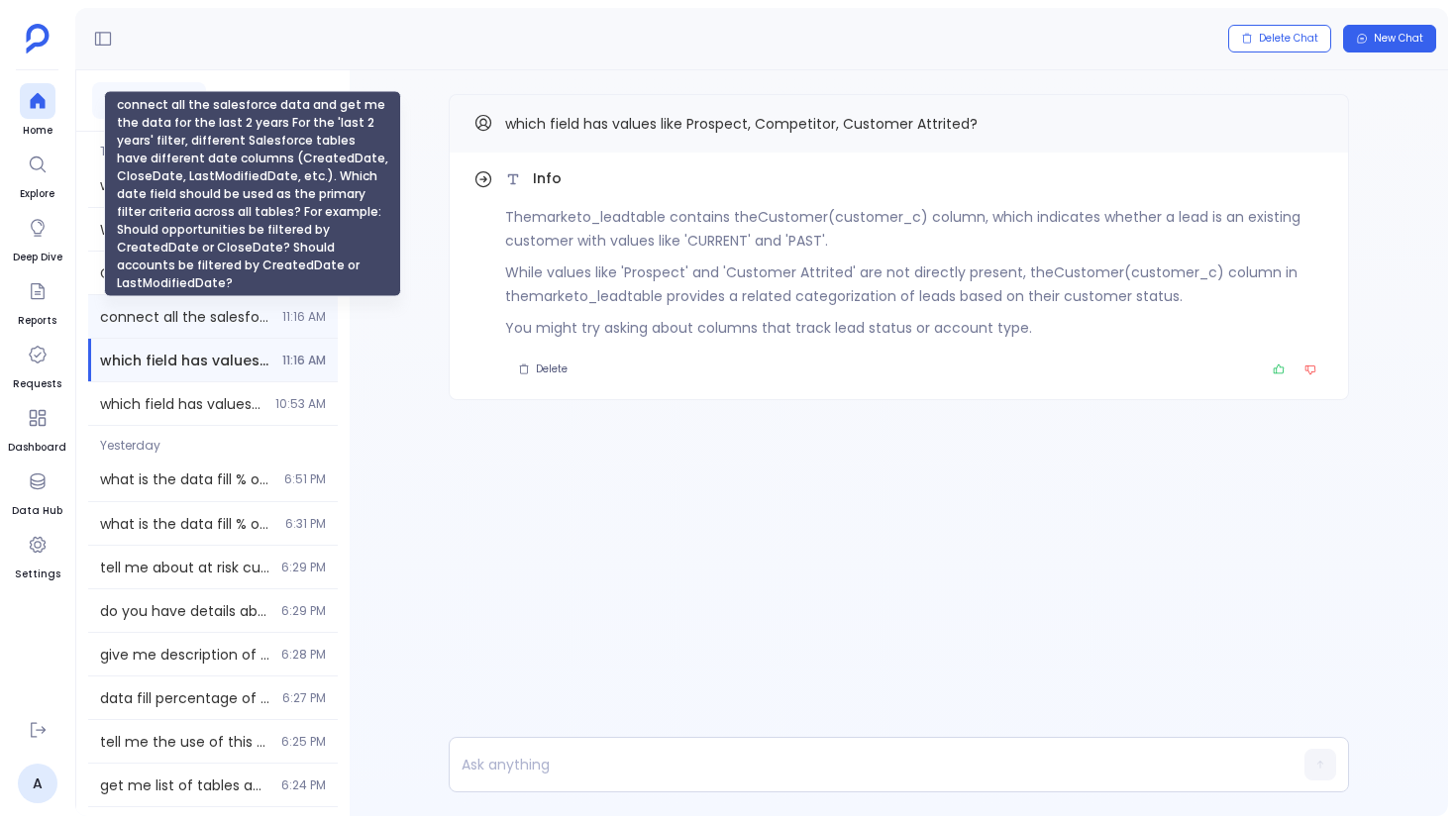 click on "connect all the salesforce data and get me the data for the last 2 years For the 'last 2 years' filter, different Salesforce tables have different date columns (CreatedDate, CloseDate, LastModifiedDate, etc.). Which date field should be used as the primary filter criteria across all tables? For example: Should opportunities be filtered by CreatedDate or CloseDate? Should accounts be filtered by CreatedDate or LastModifiedDate?" at bounding box center [185, 317] 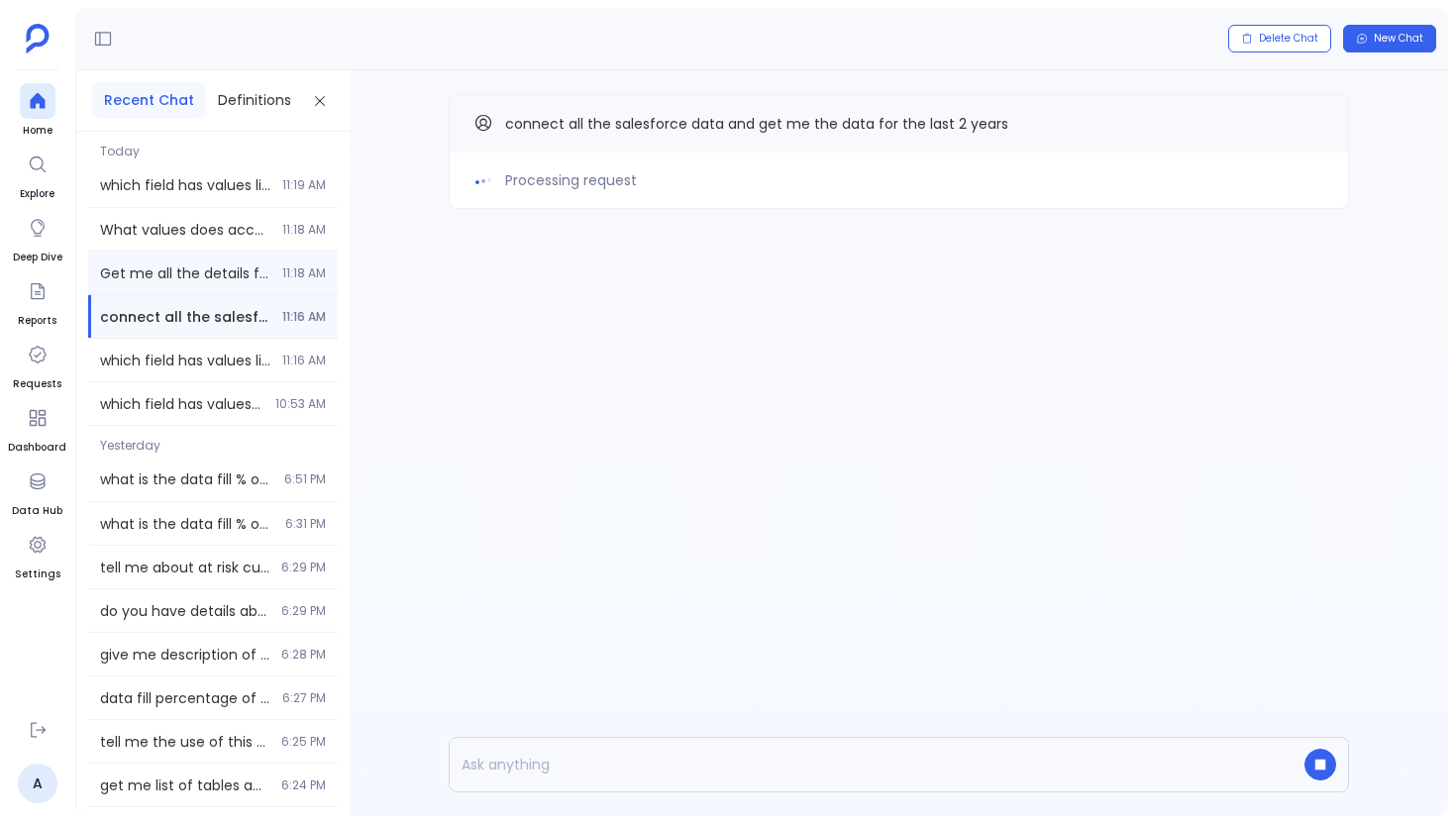 click on "11:18 AM" at bounding box center (304, 185) 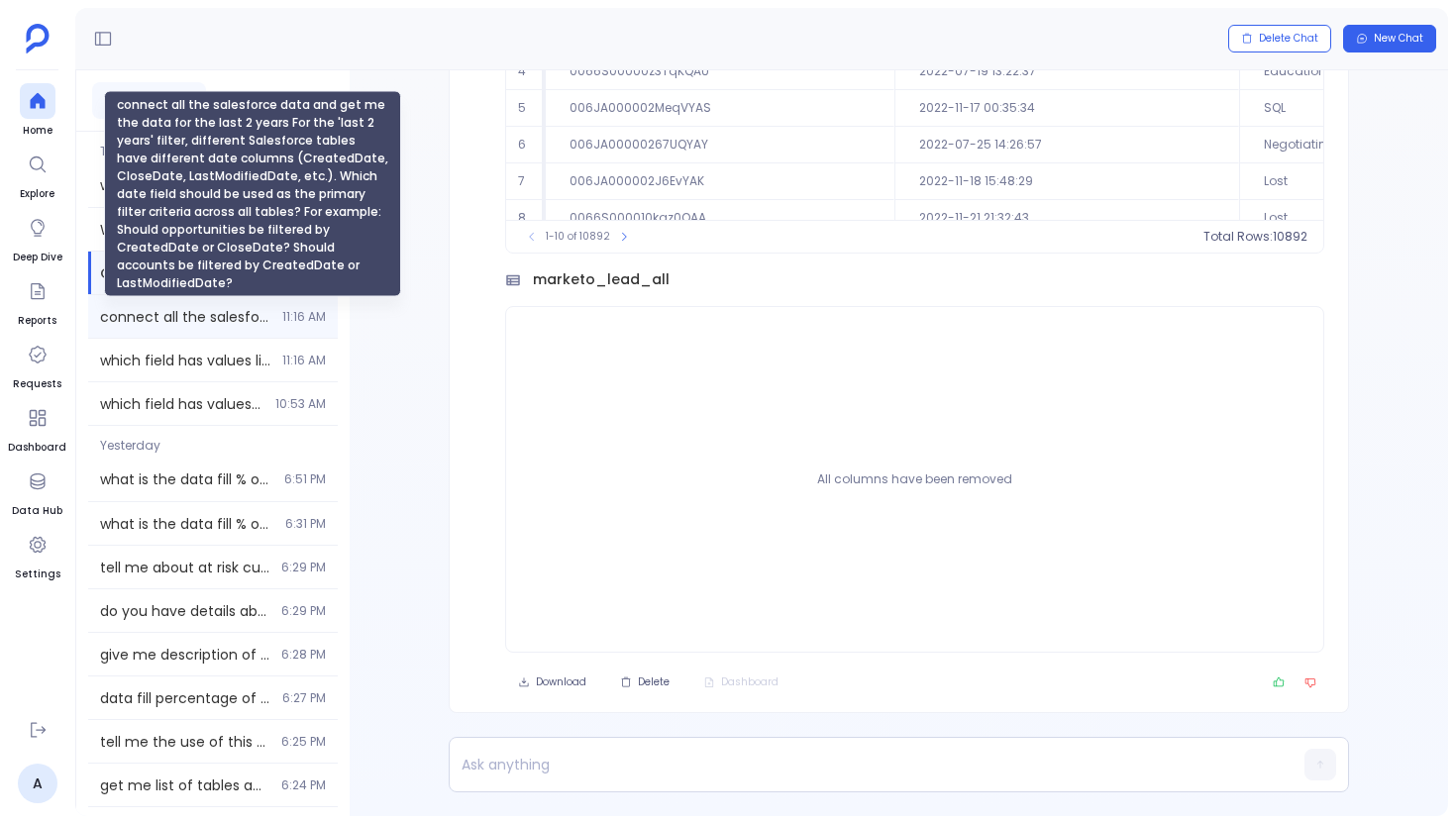 click on "connect all the salesforce data and get me the data for the last 2 years For the 'last 2 years' filter, different Salesforce tables have different date columns (CreatedDate, CloseDate, LastModifiedDate, etc.). Which date field should be used as the primary filter criteria across all tables? For example: Should opportunities be filtered by CreatedDate or CloseDate? Should accounts be filtered by CreatedDate or LastModifiedDate?" at bounding box center [185, 317] 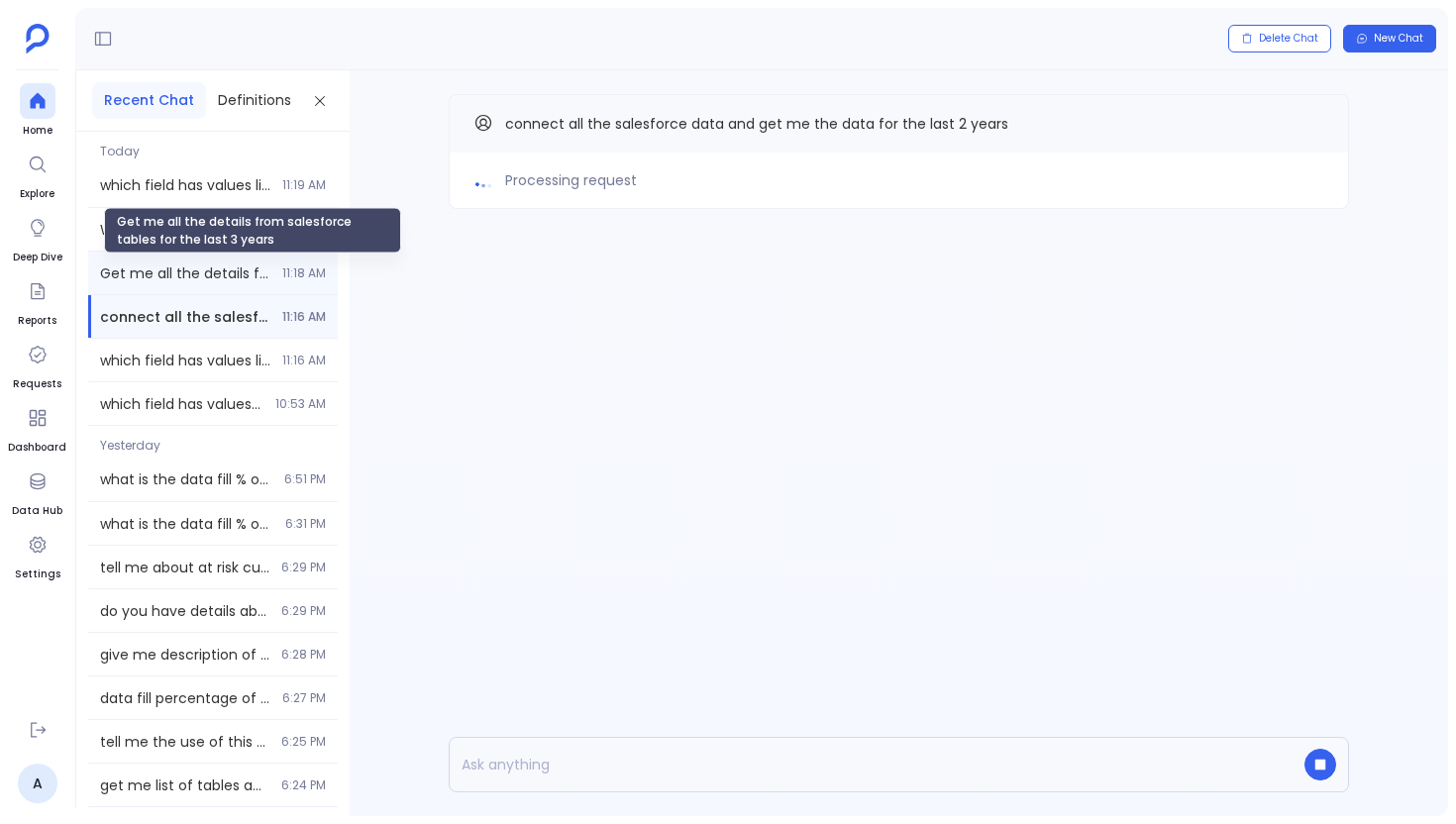 click on "Get me all the details from salesforce tables for the last 3 years" at bounding box center [185, 273] 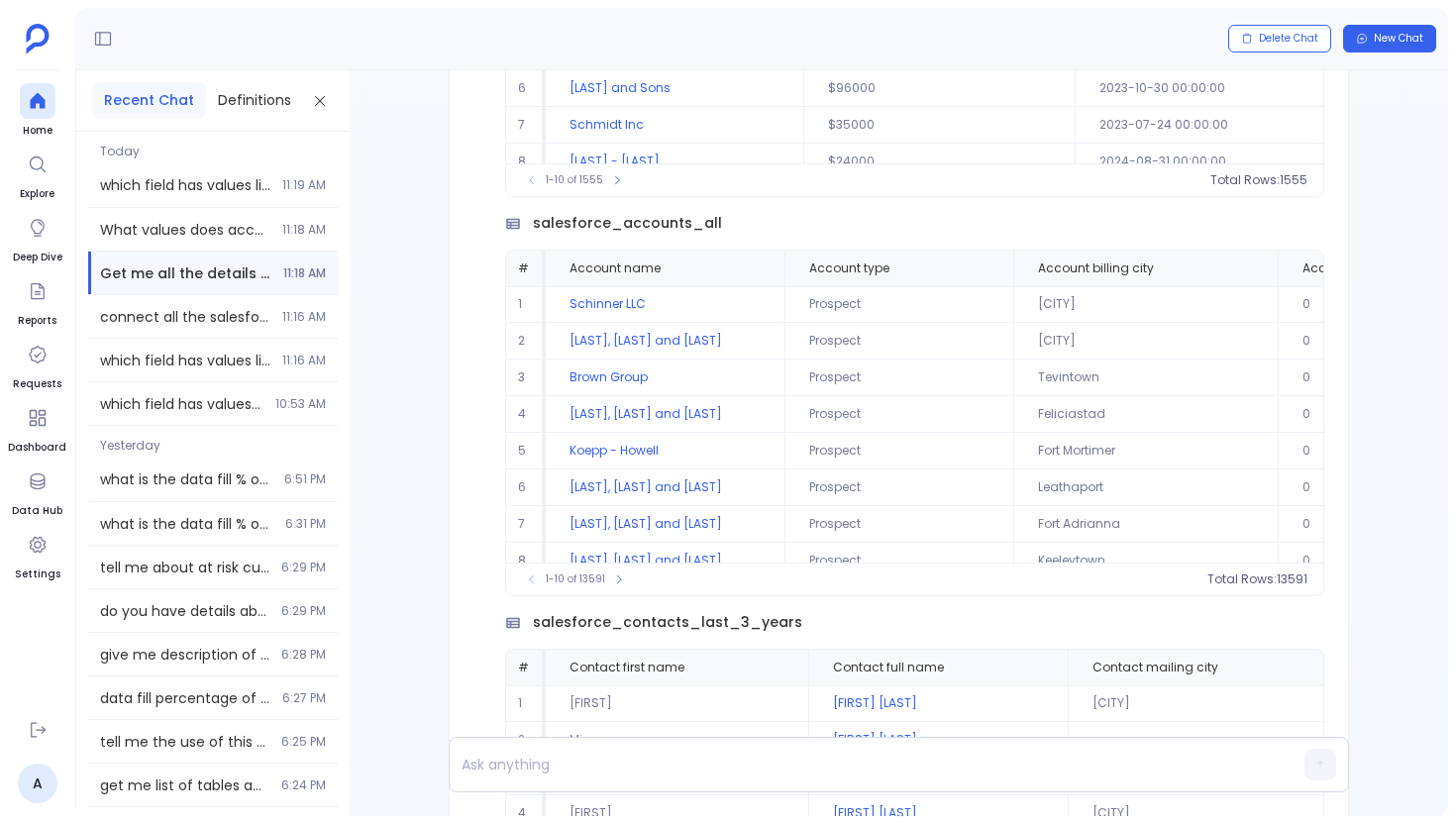 scroll, scrollTop: -3977, scrollLeft: 0, axis: vertical 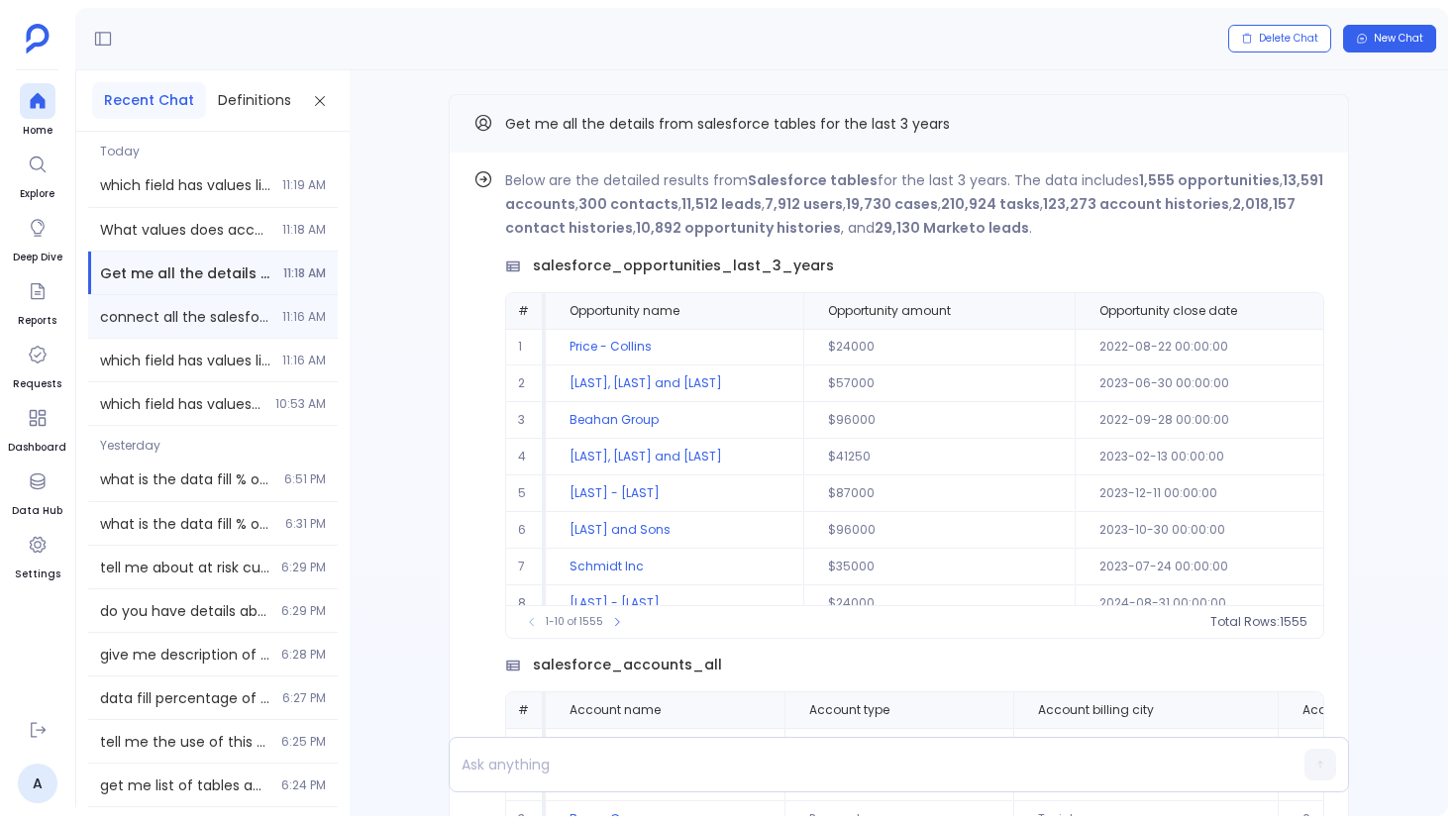 click on "connect all the salesforce data and get me the data for the last 2 years For the 'last 2 years' filter, different Salesforce tables have different date columns (CreatedDate, CloseDate, LastModifiedDate, etc.). Which date field should be used as the primary filter criteria across all tables? For example: Should opportunities be filtered by CreatedDate or CloseDate? Should accounts be filtered by CreatedDate or LastModifiedDate? [TIME]" at bounding box center [213, 229] 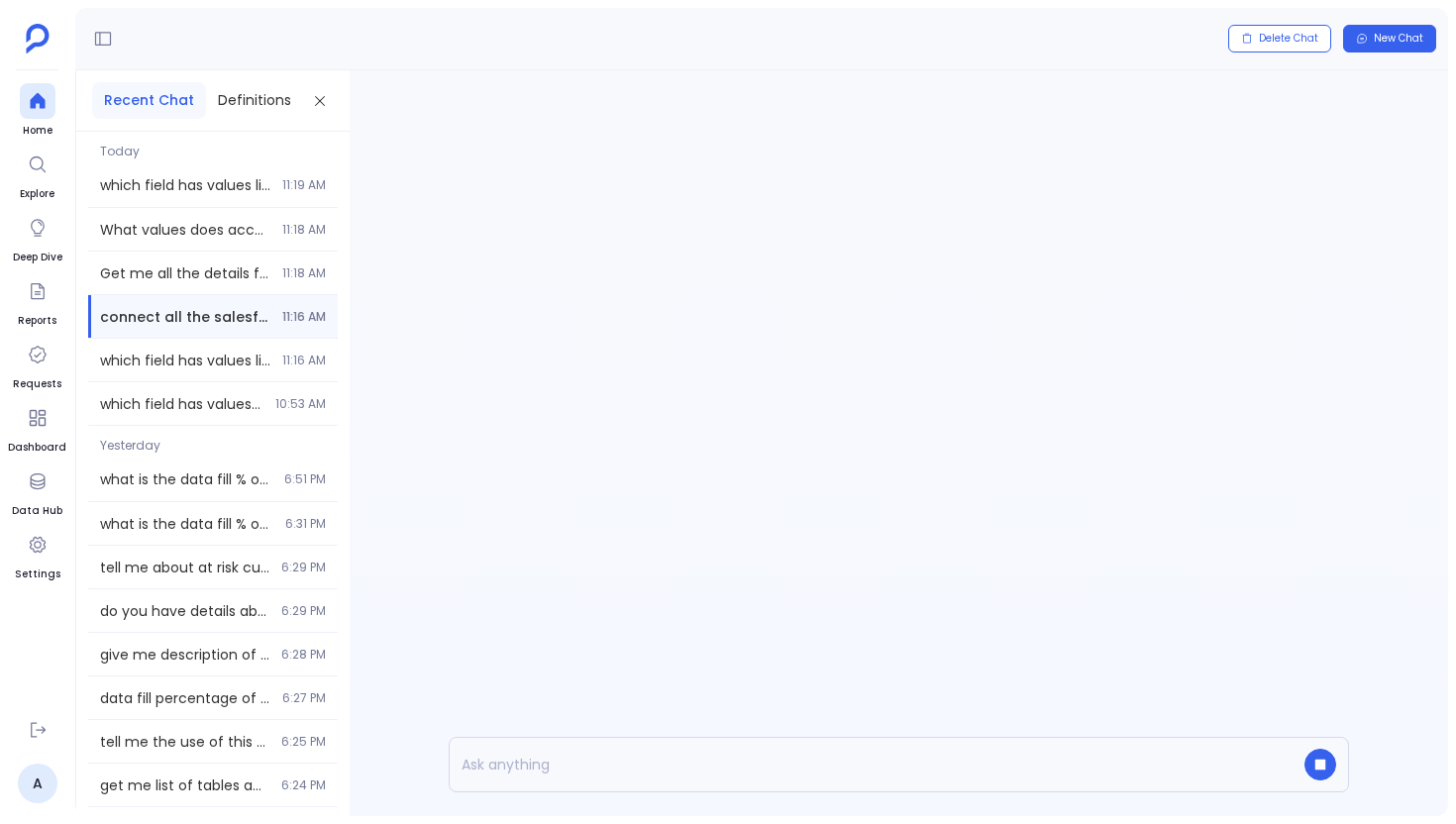 scroll, scrollTop: 0, scrollLeft: 0, axis: both 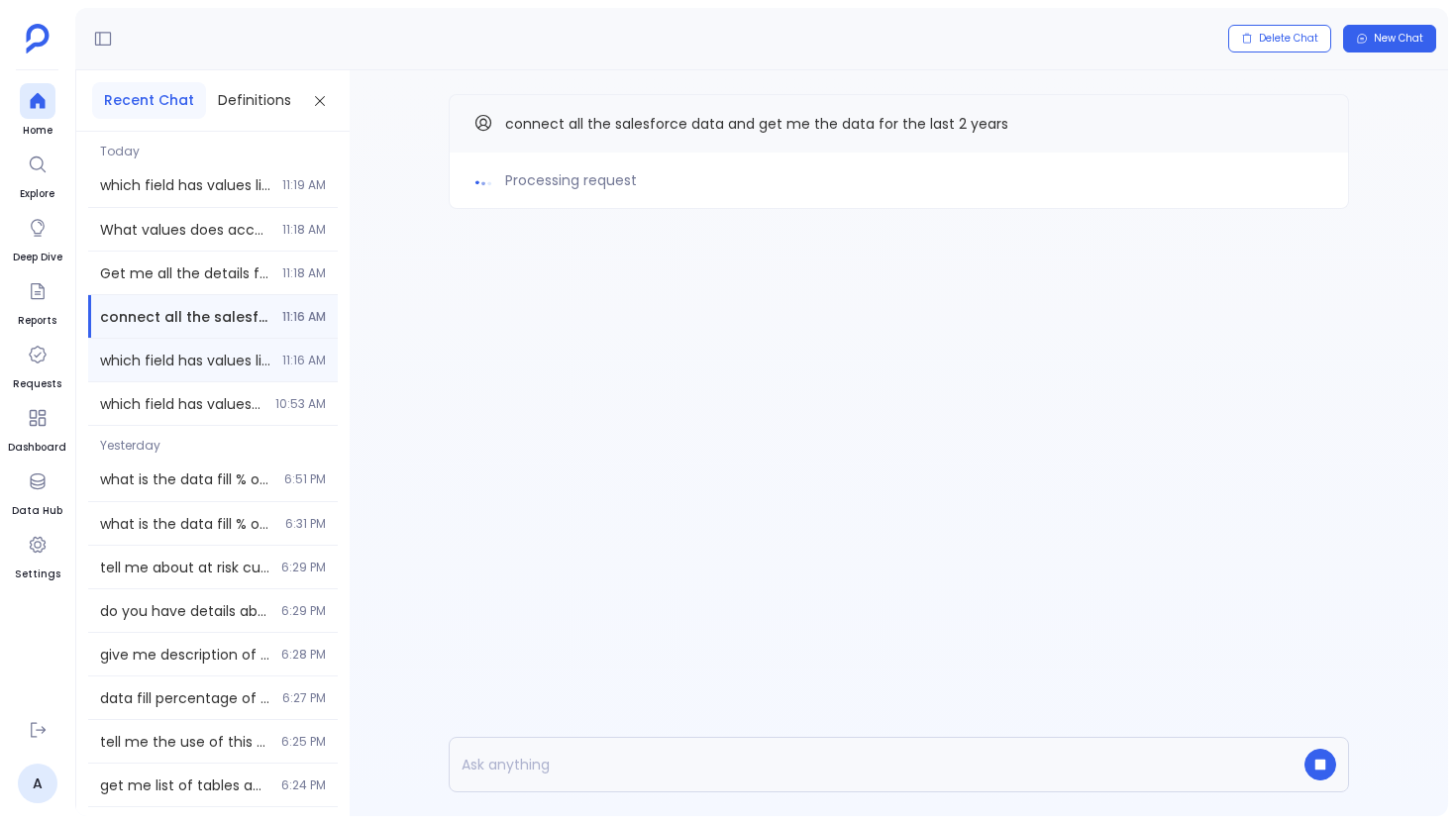 click on "which field has values like Prospect, Competitor, Customer Attrited?" at bounding box center [185, 185] 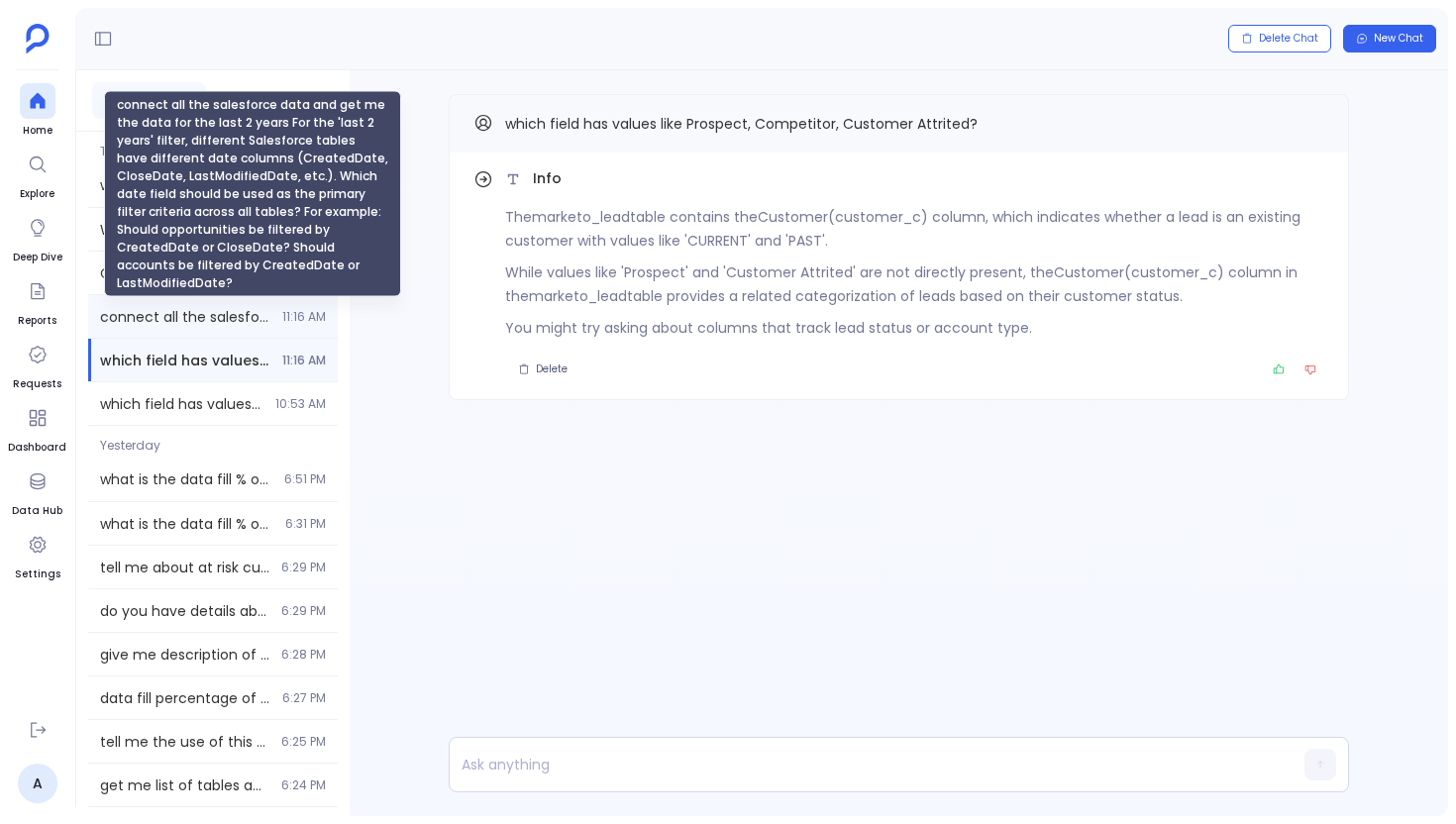 click on "connect all the salesforce data and get me the data for the last 2 years For the 'last 2 years' filter, different Salesforce tables have different date columns (CreatedDate, CloseDate, LastModifiedDate, etc.). Which date field should be used as the primary filter criteria across all tables? For example: Should opportunities be filtered by CreatedDate or CloseDate? Should accounts be filtered by CreatedDate or LastModifiedDate?" at bounding box center [185, 317] 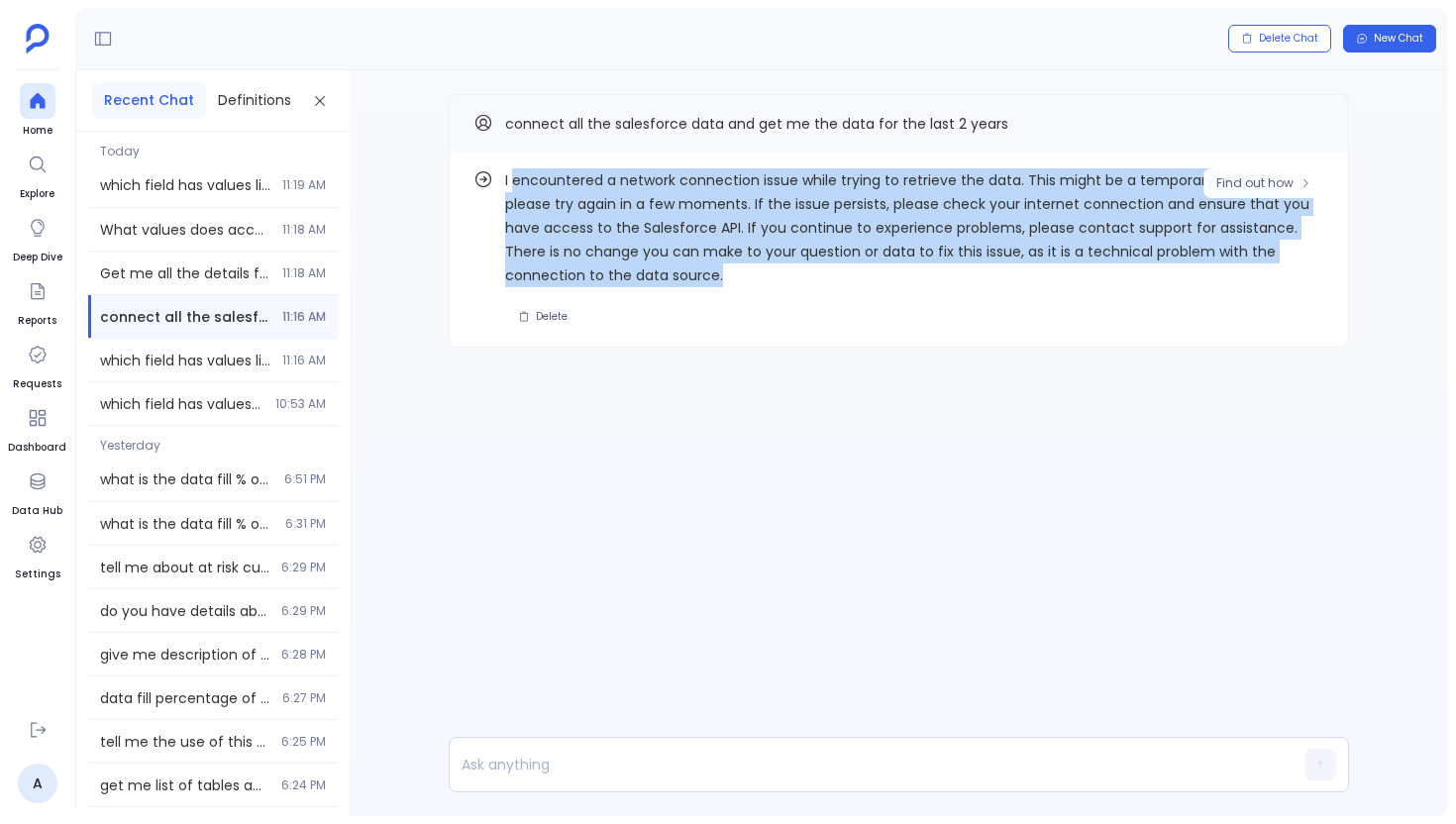 drag, startPoint x: 651, startPoint y: 272, endPoint x: 512, endPoint y: 185, distance: 163.98171 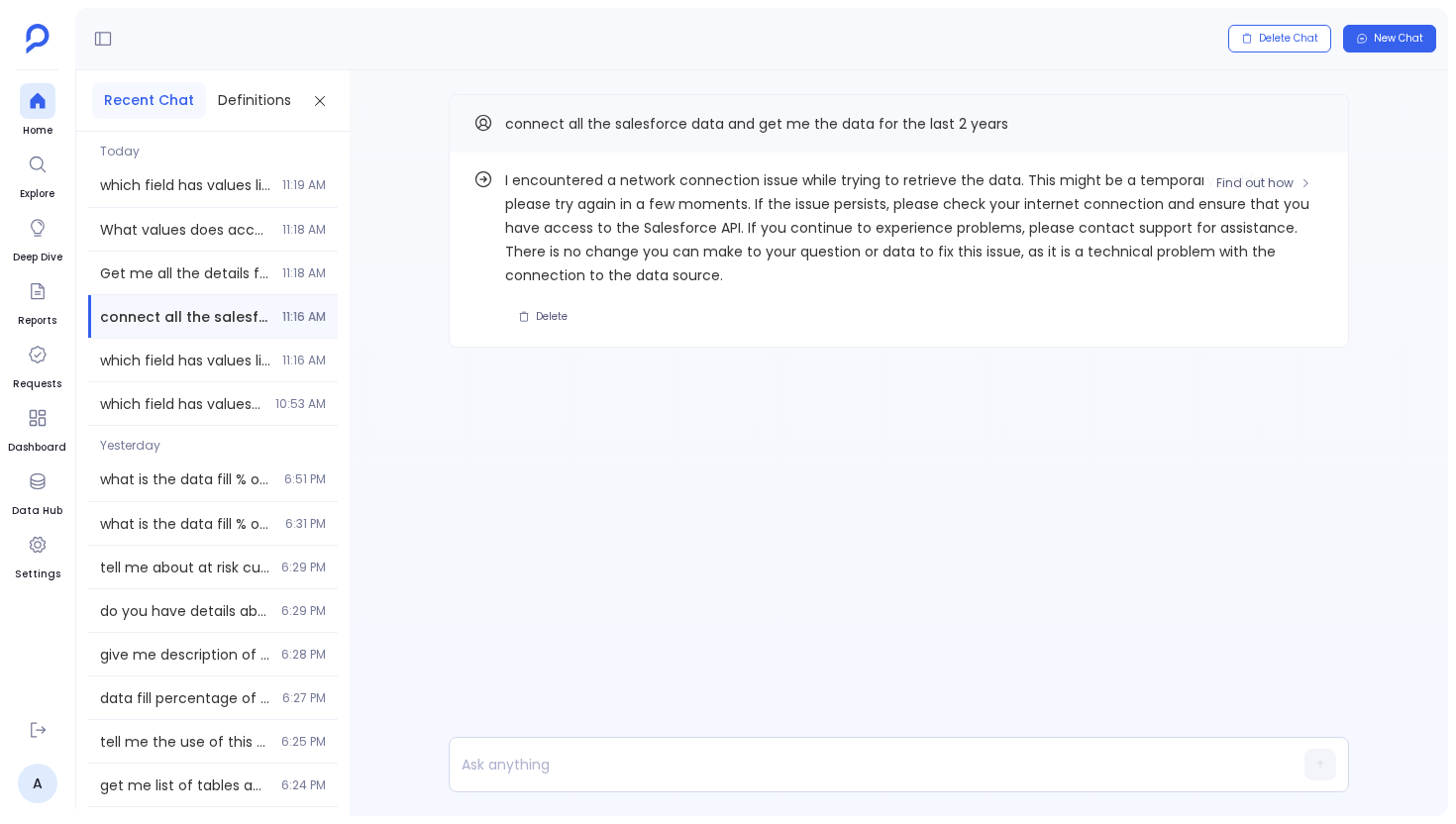 click on "I encountered a network connection issue while trying to retrieve the data. This might be a temporary problem, please try again in a few moments. If the issue persists, please check your internet connection and ensure that you have access to the Salesforce API. If you continue to experience problems, please contact support for assistance. There is no change you can make to your question or data to fix this issue, as it is a technical problem with the connection to the data source." at bounding box center [914, 228] 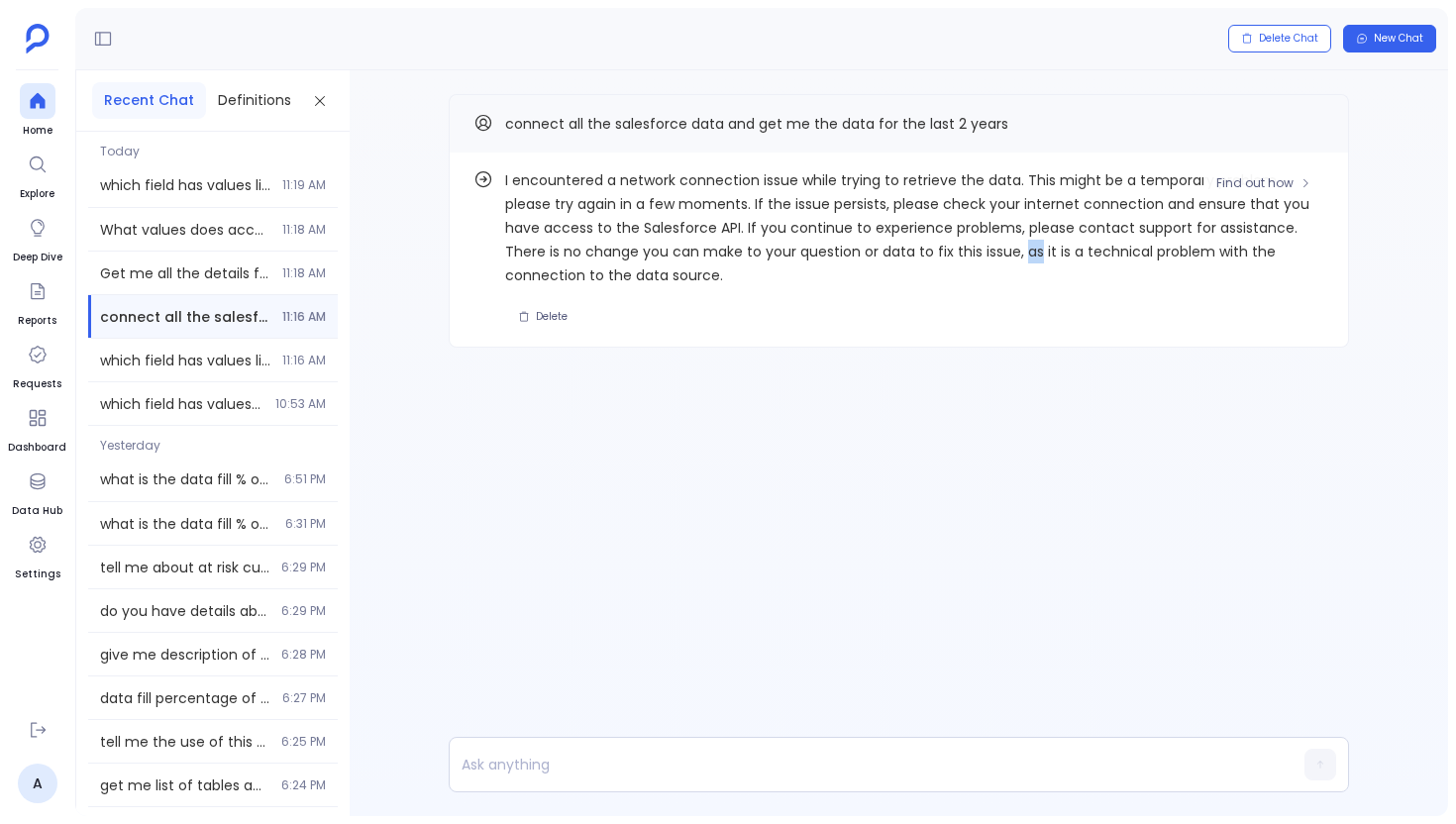 click on "I encountered a network connection issue while trying to retrieve the data. This might be a temporary problem, please try again in a few moments. If the issue persists, please check your internet connection and ensure that you have access to the Salesforce API. If you continue to experience problems, please contact support for assistance. There is no change you can make to your question or data to fix this issue, as it is a technical problem with the connection to the data source." at bounding box center [914, 228] 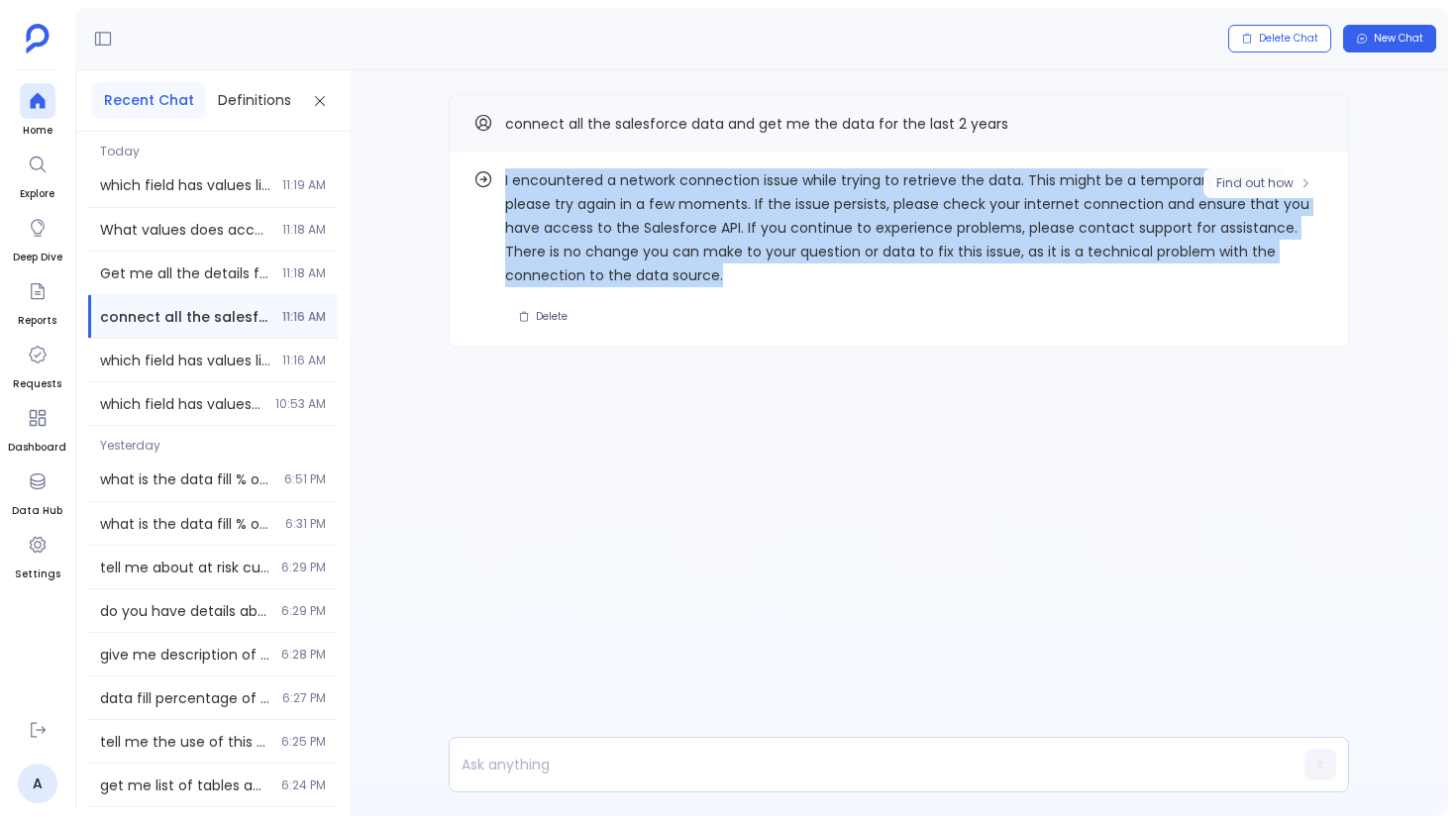 click on "I encountered a network connection issue while trying to retrieve the data. This might be a temporary problem, please try again in a few moments. If the issue persists, please check your internet connection and ensure that you have access to the Salesforce API. If you continue to experience problems, please contact support for assistance. There is no change you can make to your question or data to fix this issue, as it is a technical problem with the connection to the data source." at bounding box center (914, 228) 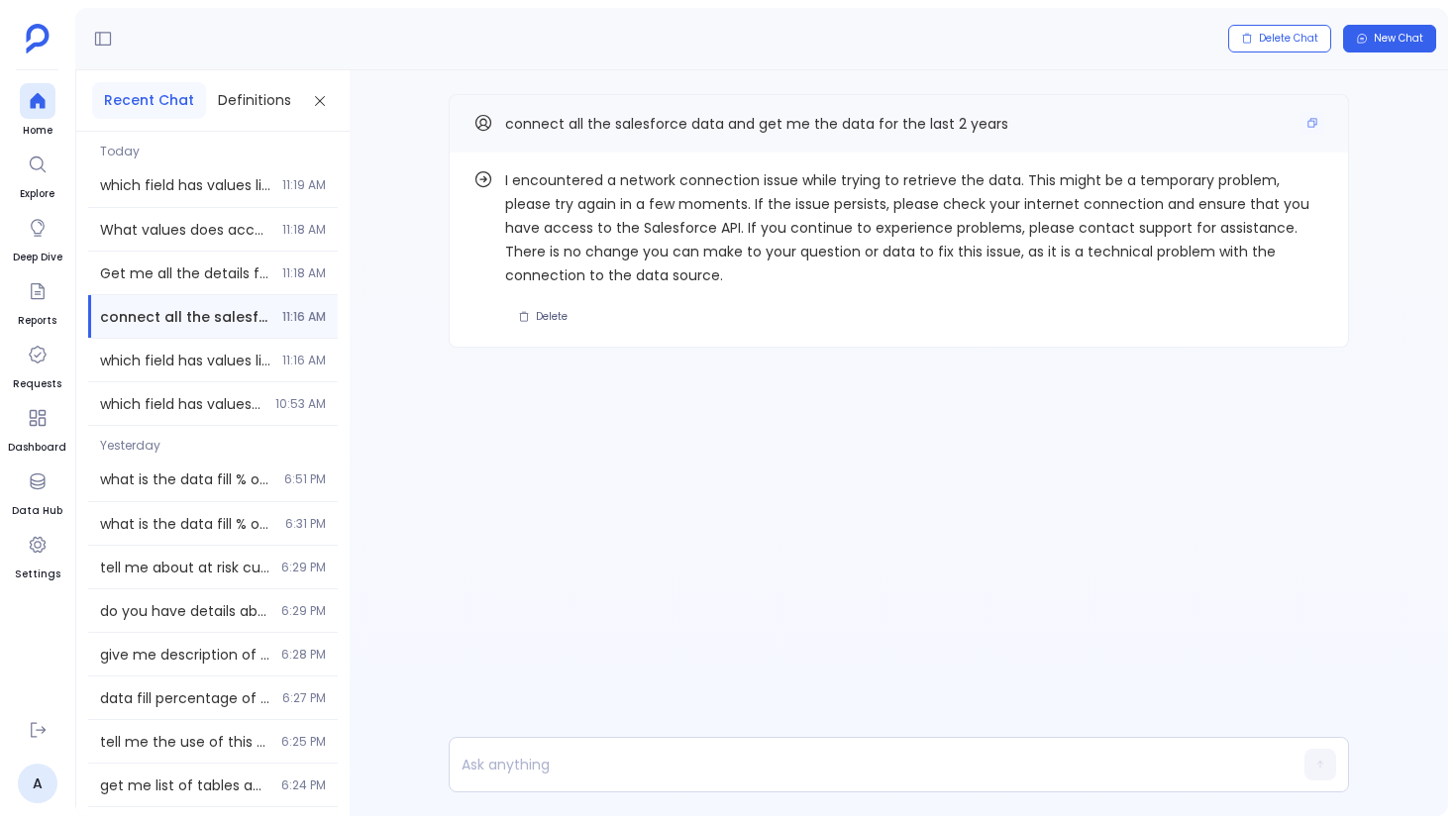 click on "connect all the salesforce data and get me the data for the last 2 years" at bounding box center (757, 124) 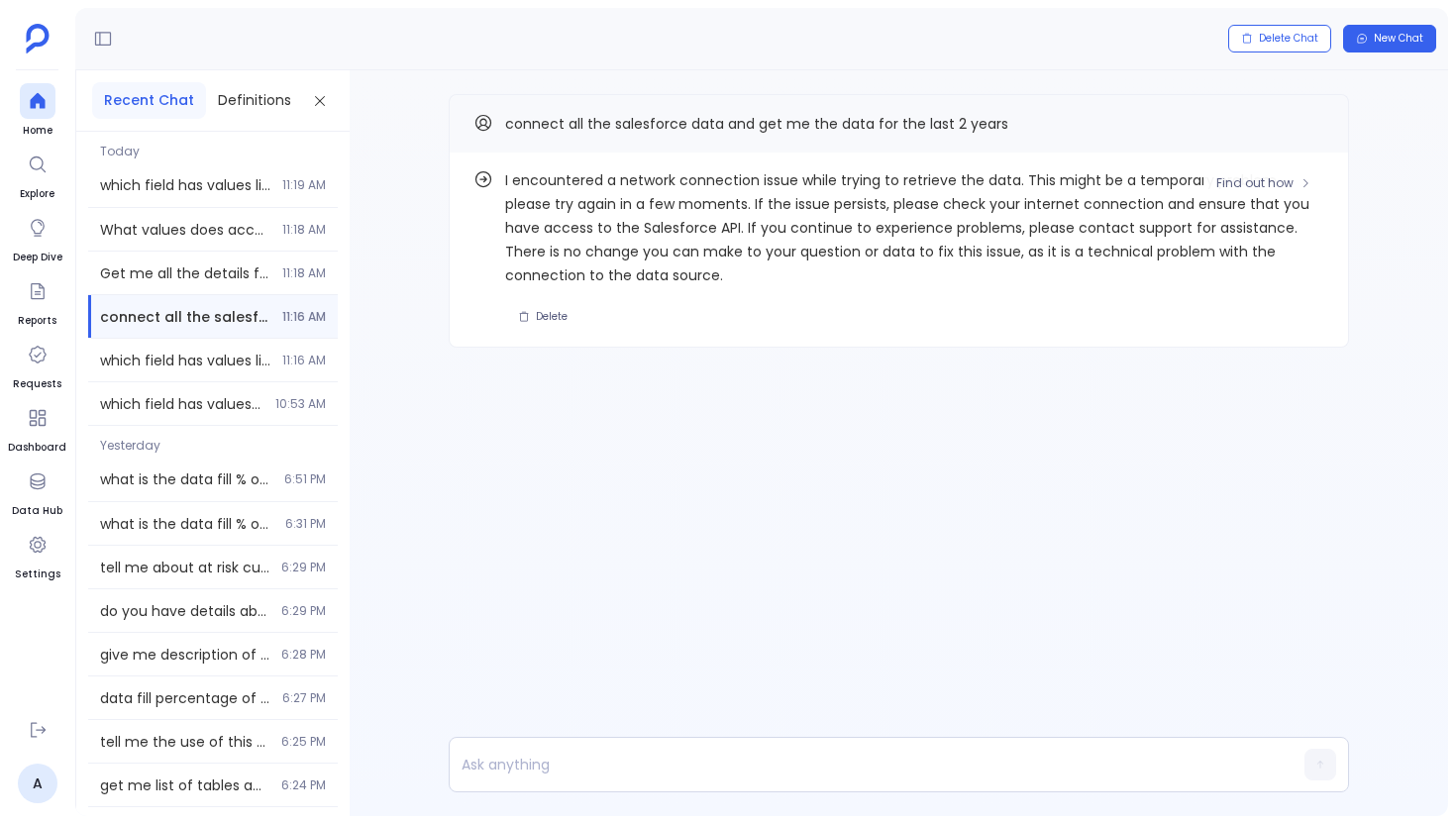 click on "I encountered a network connection issue while trying to retrieve the data. This might be a temporary problem, please try again in a few moments. If the issue persists, please check your internet connection and ensure that you have access to the Salesforce API. If you continue to experience problems, please contact support for assistance. There is no change you can make to your question or data to fix this issue, as it is a technical problem with the connection to the data source." at bounding box center [914, 228] 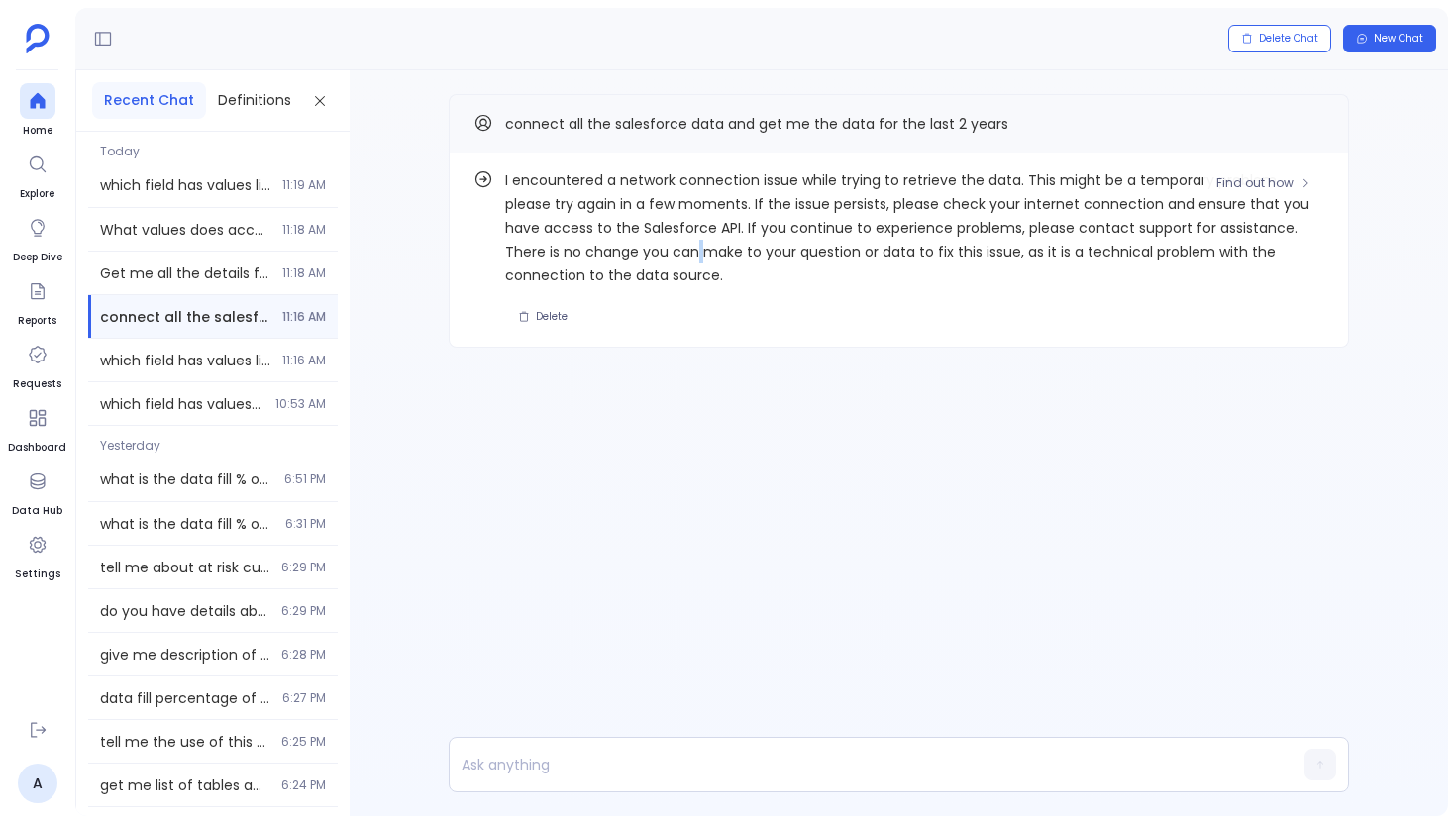 click on "I encountered a network connection issue while trying to retrieve the data. This might be a temporary problem, please try again in a few moments. If the issue persists, please check your internet connection and ensure that you have access to the Salesforce API. If you continue to experience problems, please contact support for assistance. There is no change you can make to your question or data to fix this issue, as it is a technical problem with the connection to the data source." at bounding box center [914, 228] 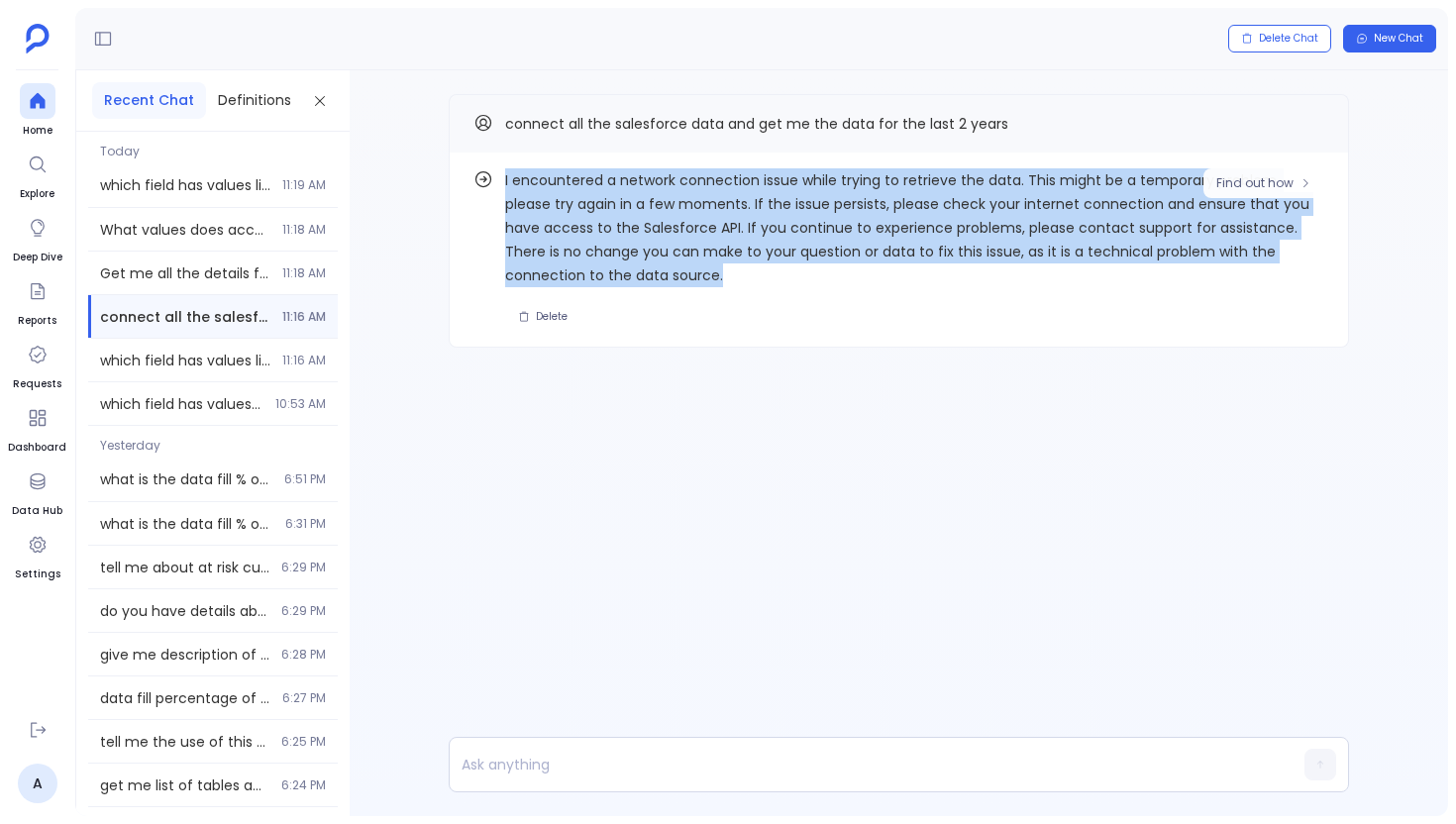 click on "I encountered a network connection issue while trying to retrieve the data. This might be a temporary problem, please try again in a few moments. If the issue persists, please check your internet connection and ensure that you have access to the Salesforce API. If you continue to experience problems, please contact support for assistance. There is no change you can make to your question or data to fix this issue, as it is a technical problem with the connection to the data source." at bounding box center (914, 228) 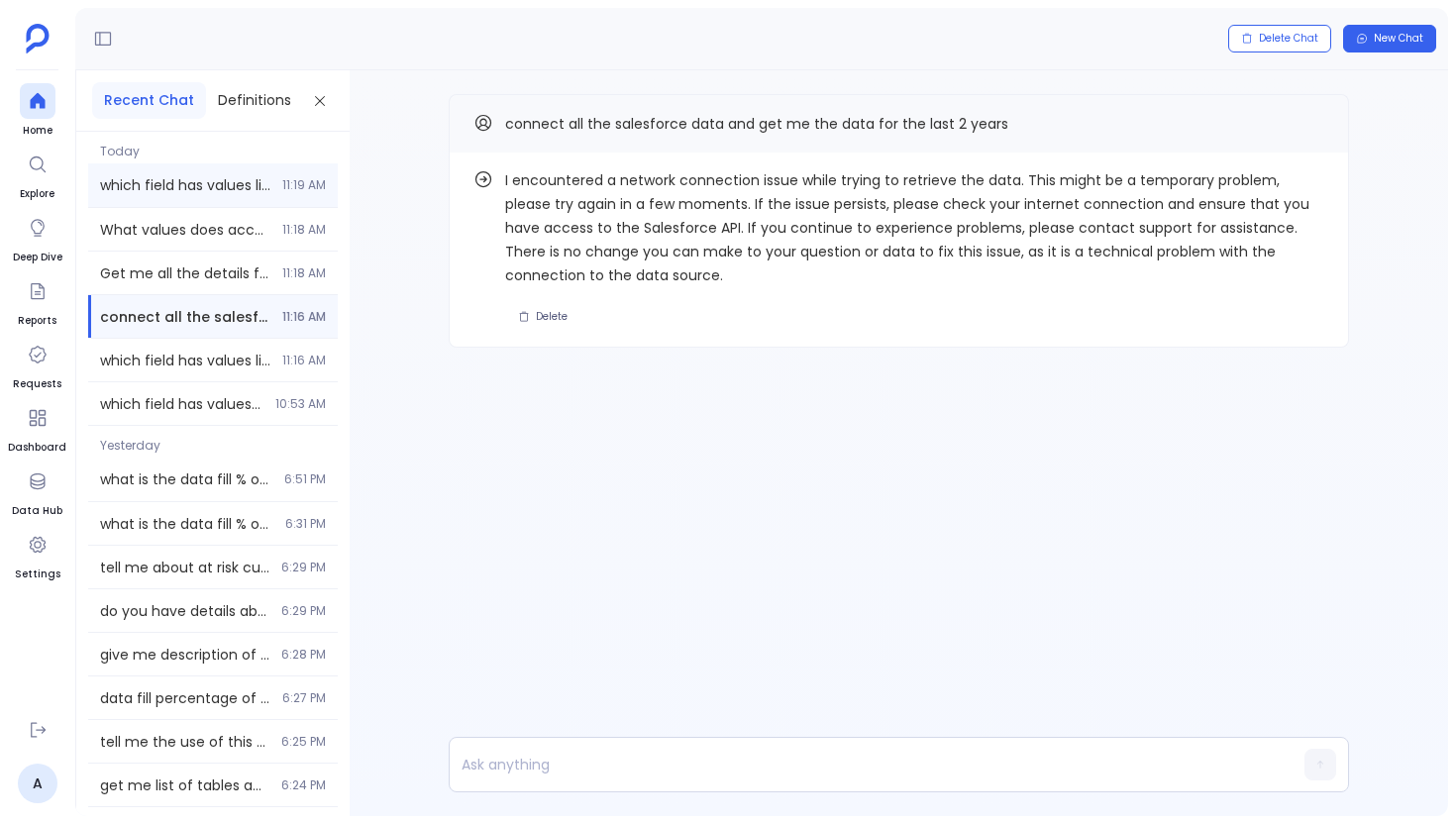 click on "which field has values like Prospect, Competitor, Customer Attrited?" at bounding box center (185, 185) 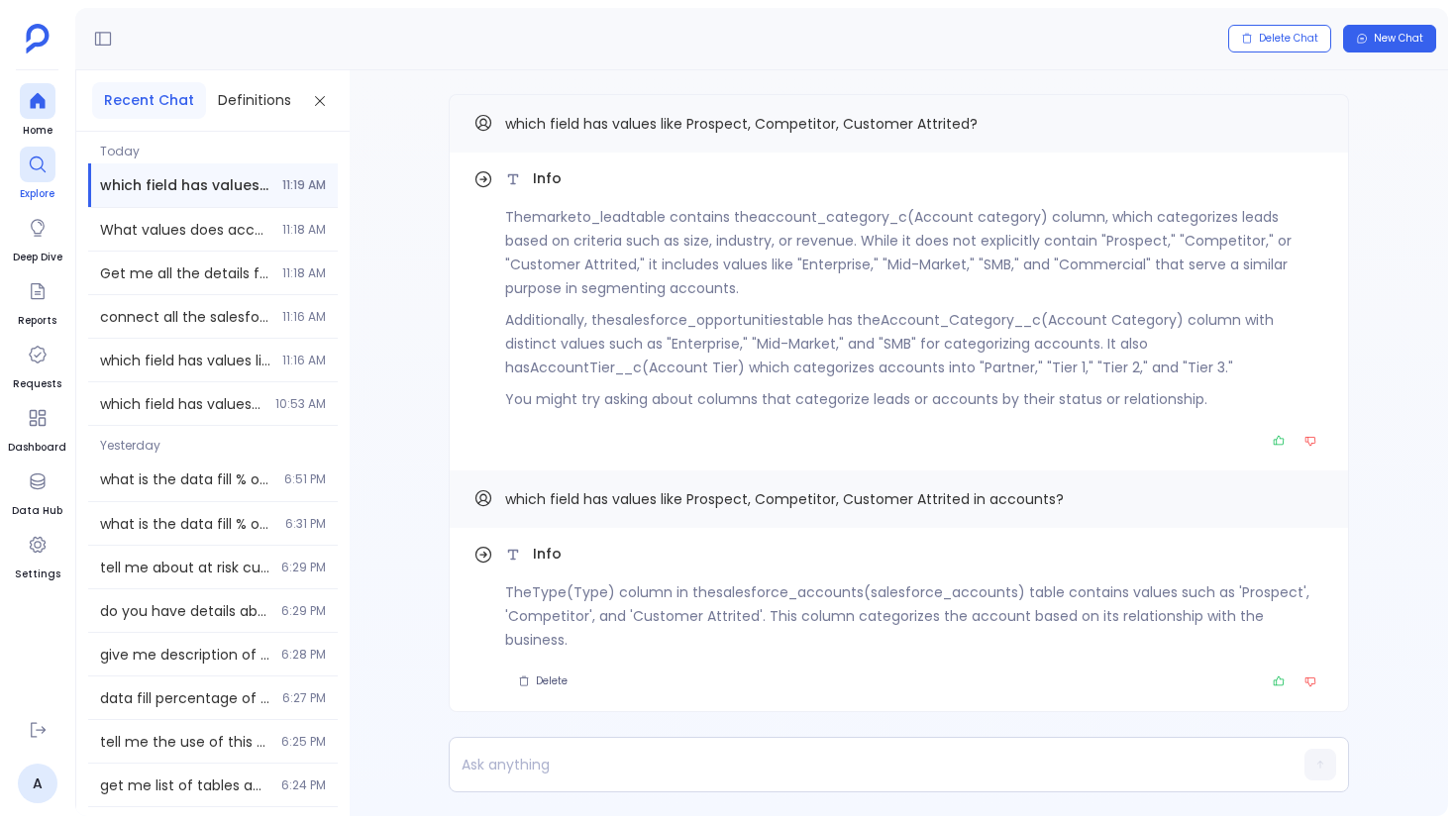 click at bounding box center [38, 164] 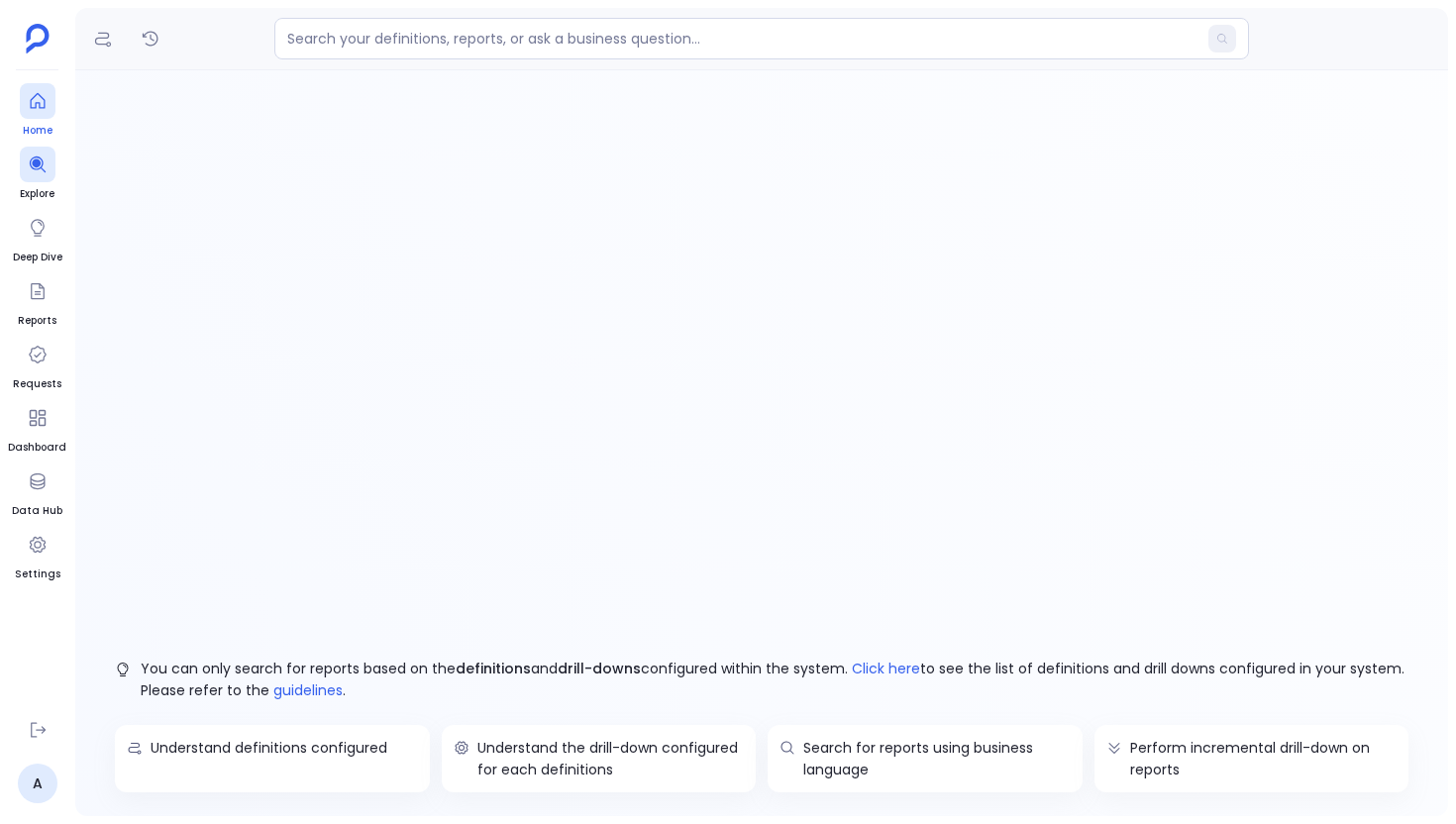 click on "Home" at bounding box center (38, 111) 